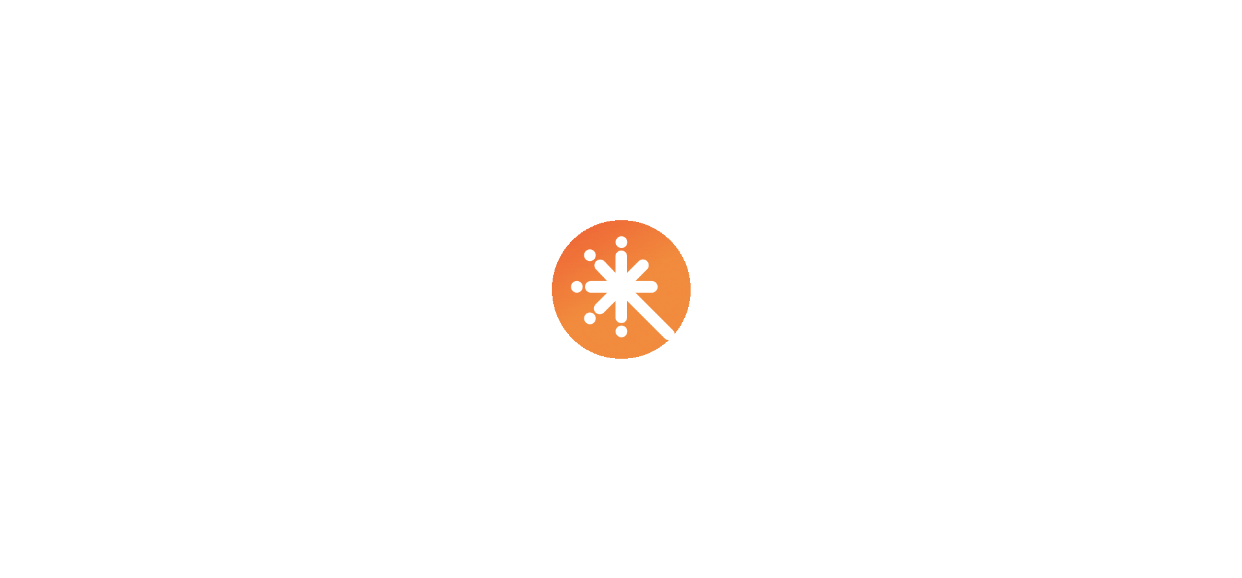 scroll, scrollTop: 0, scrollLeft: 0, axis: both 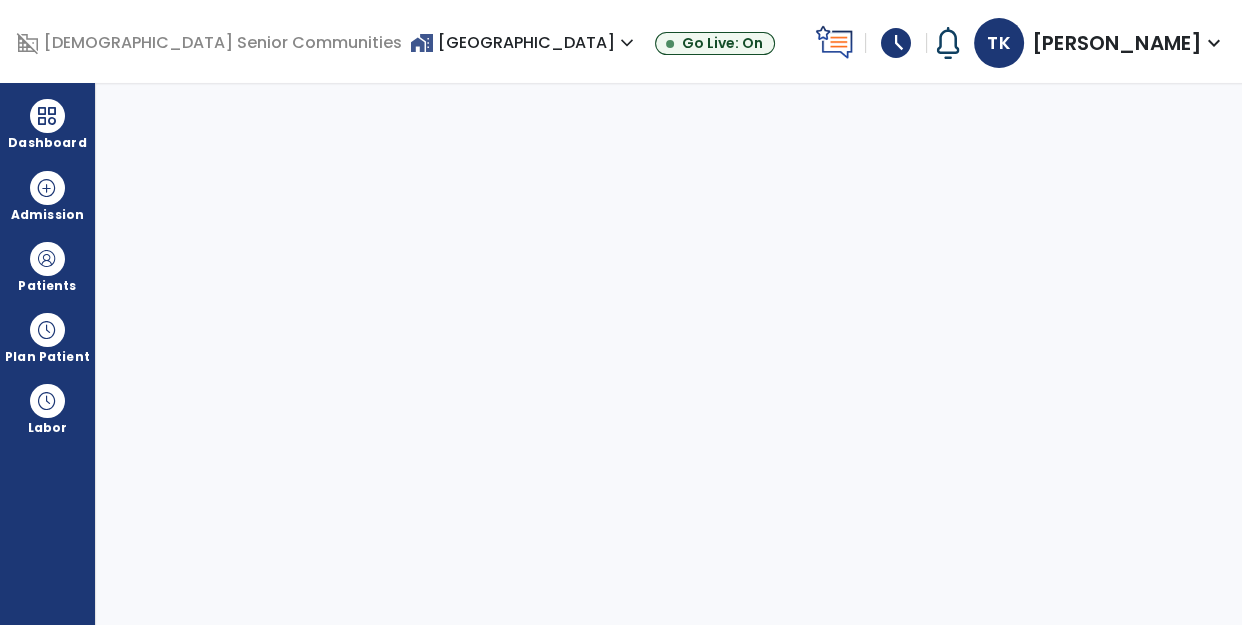 select on "****" 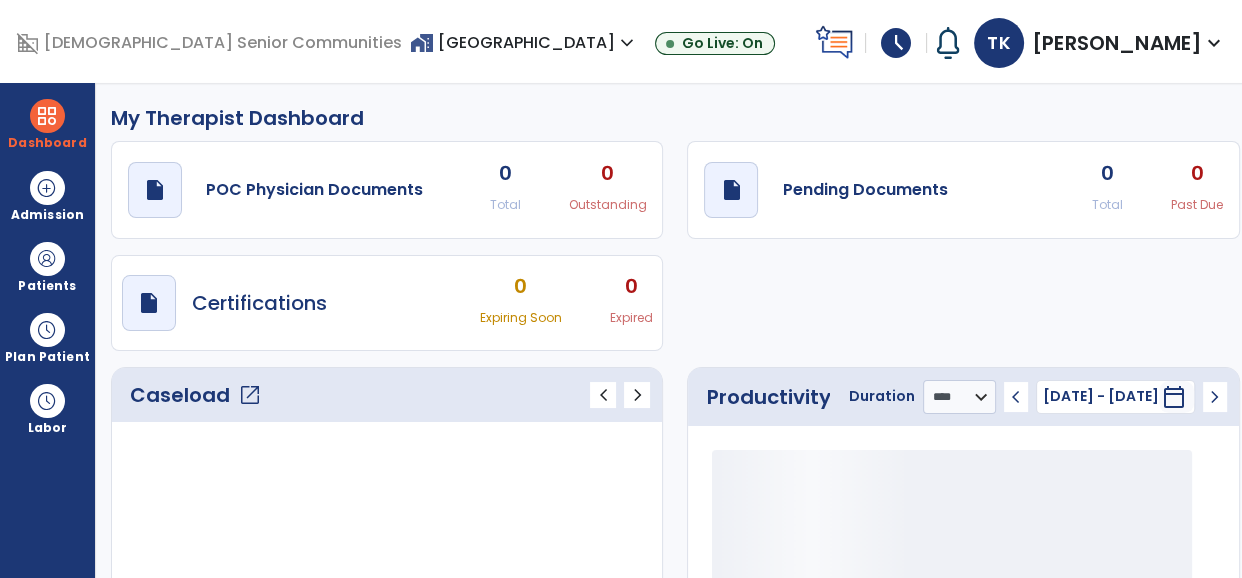 click on "Caseload   open_in_new" 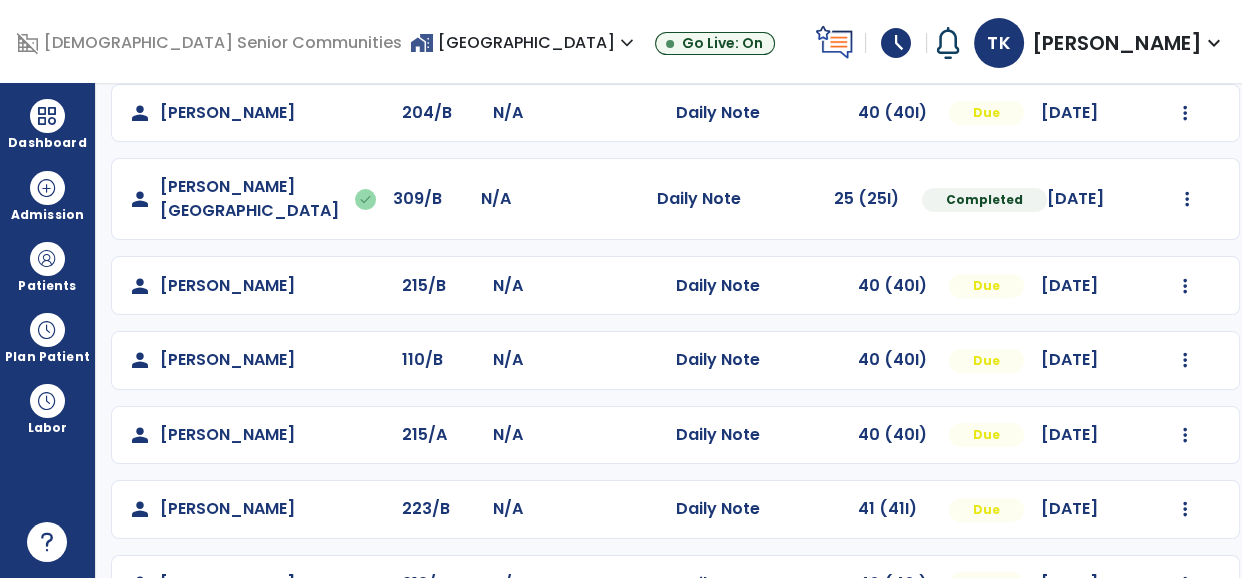 scroll, scrollTop: 366, scrollLeft: 0, axis: vertical 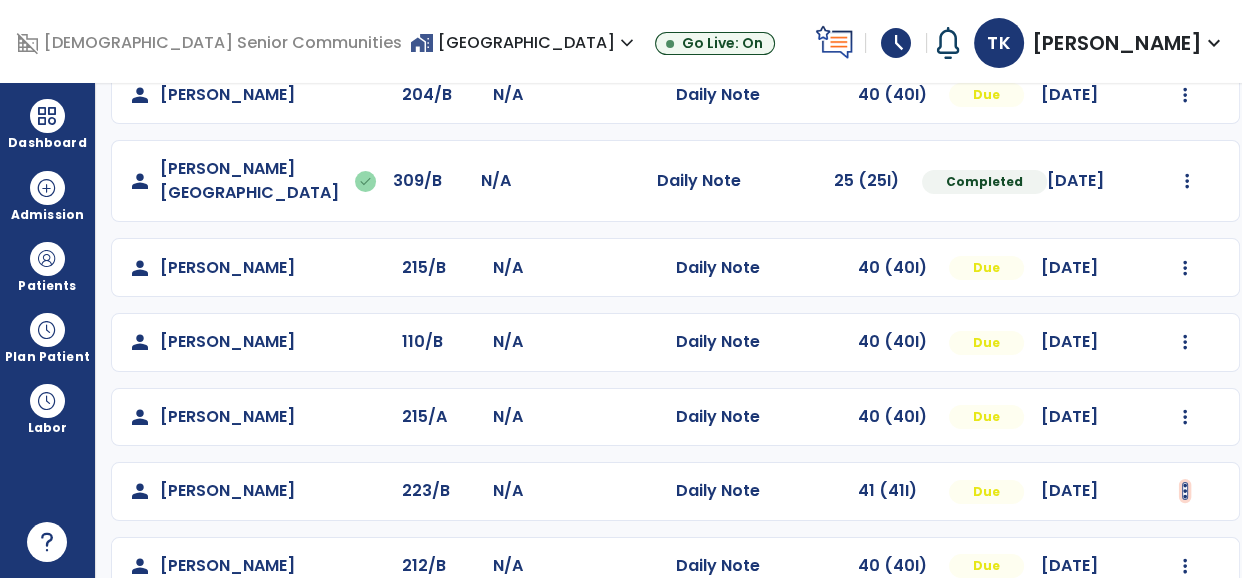 click at bounding box center [1185, -54] 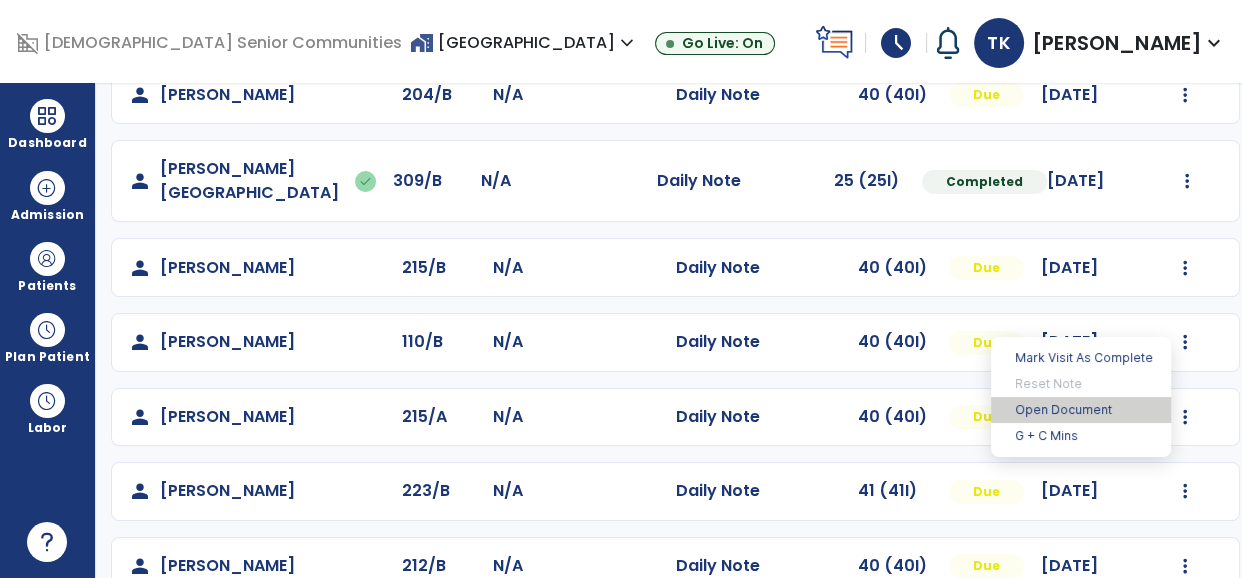 click on "Open Document" at bounding box center [1081, 410] 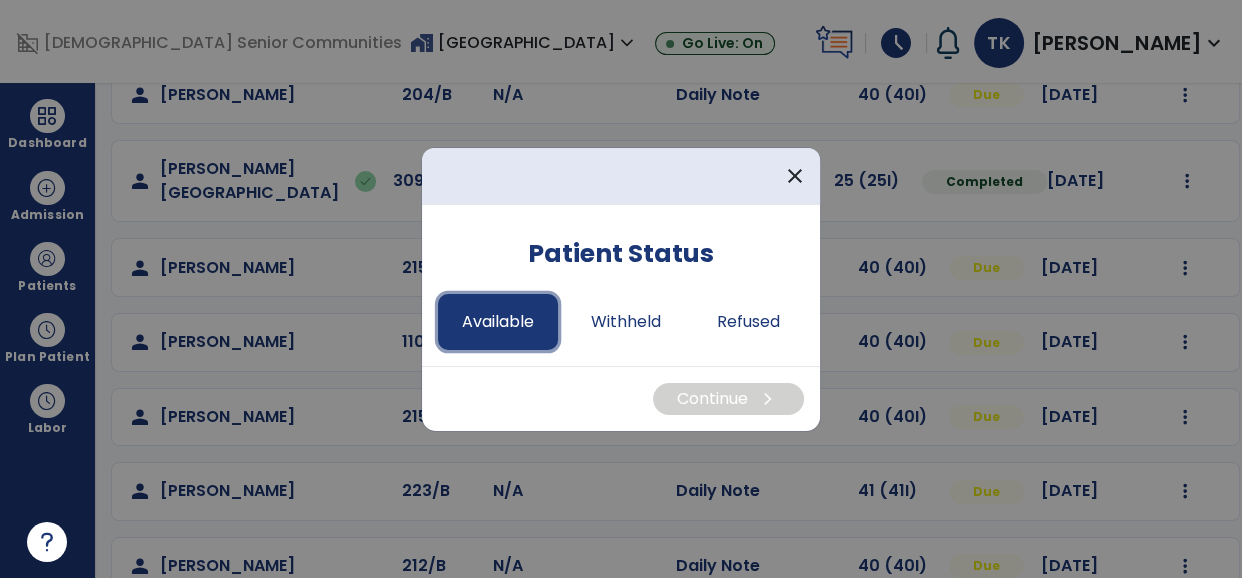 click on "Available" at bounding box center [498, 322] 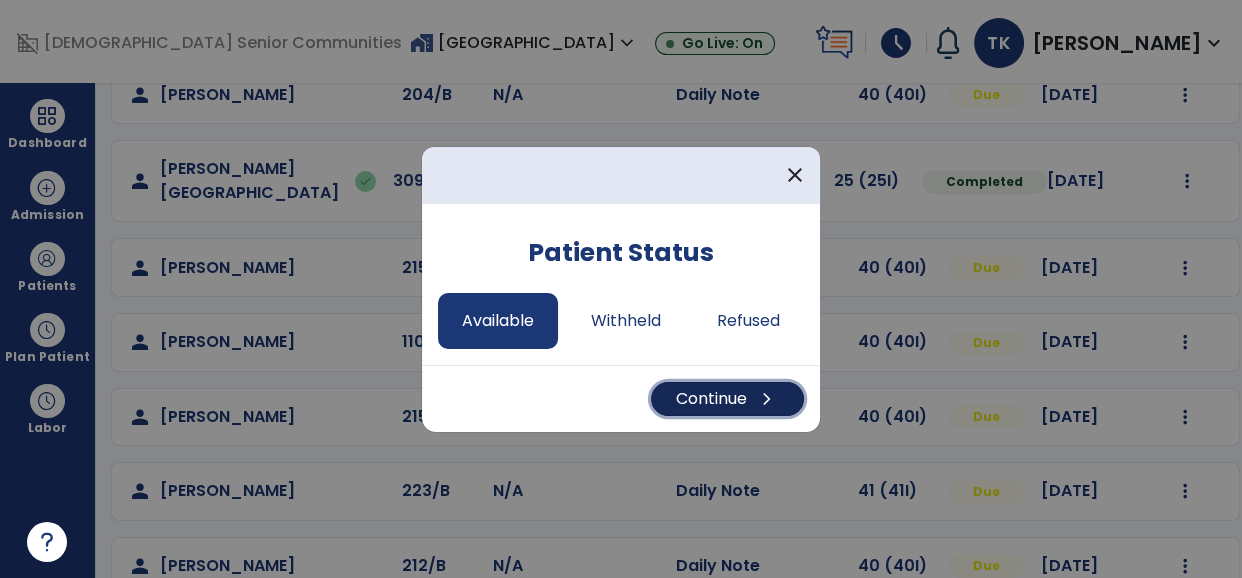 click on "Continue   chevron_right" at bounding box center (727, 399) 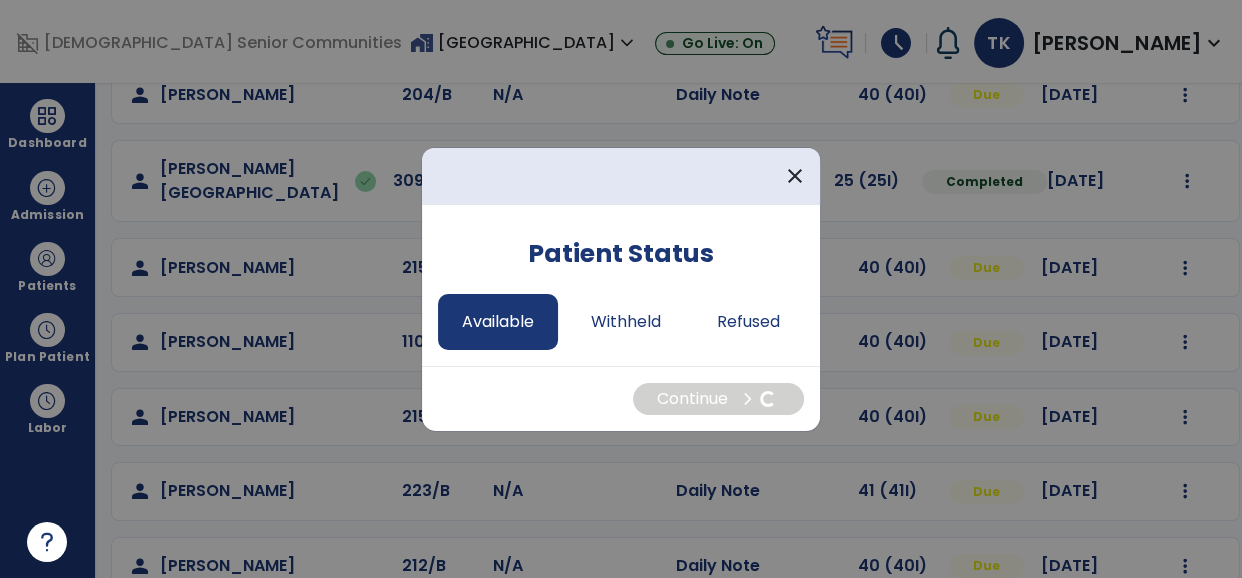 select on "*" 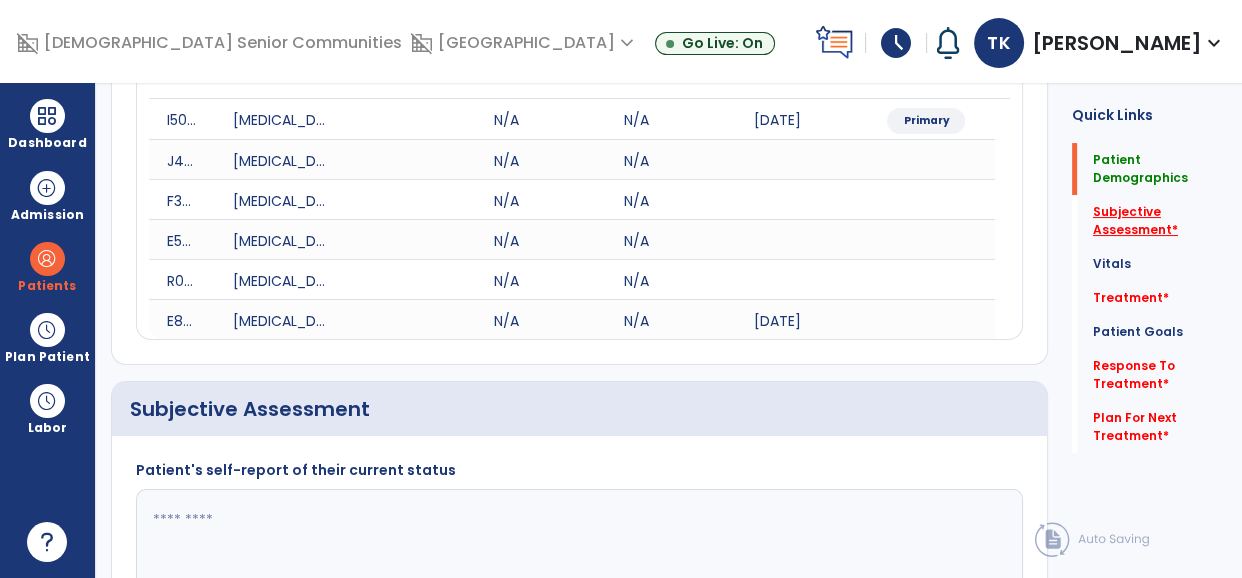 click on "Subjective Assessment   *" 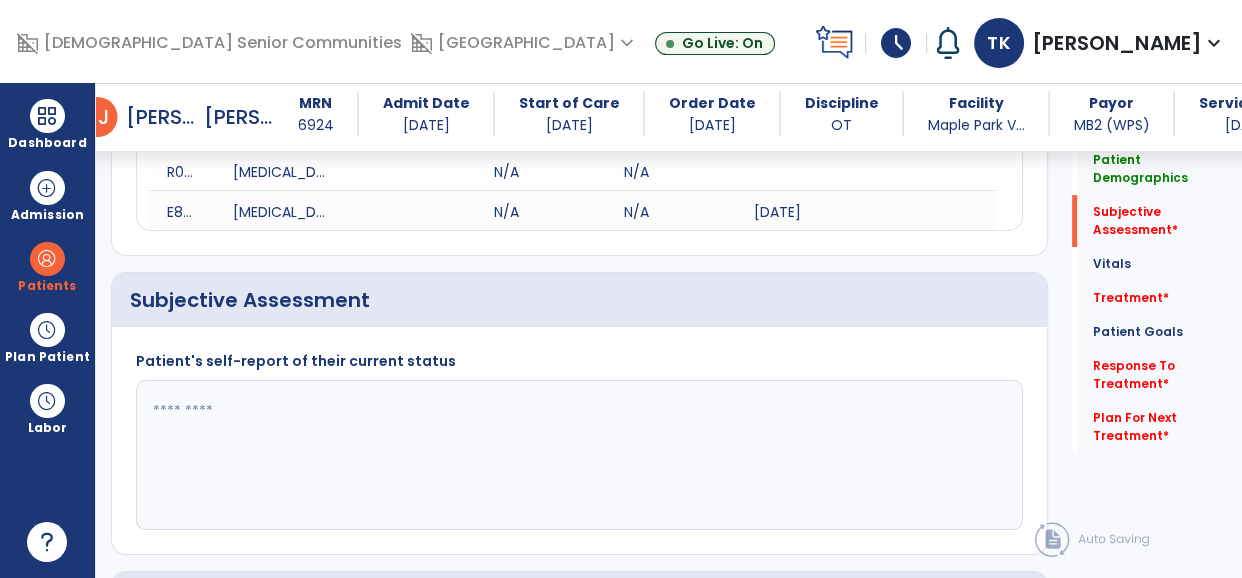 scroll, scrollTop: 557, scrollLeft: 0, axis: vertical 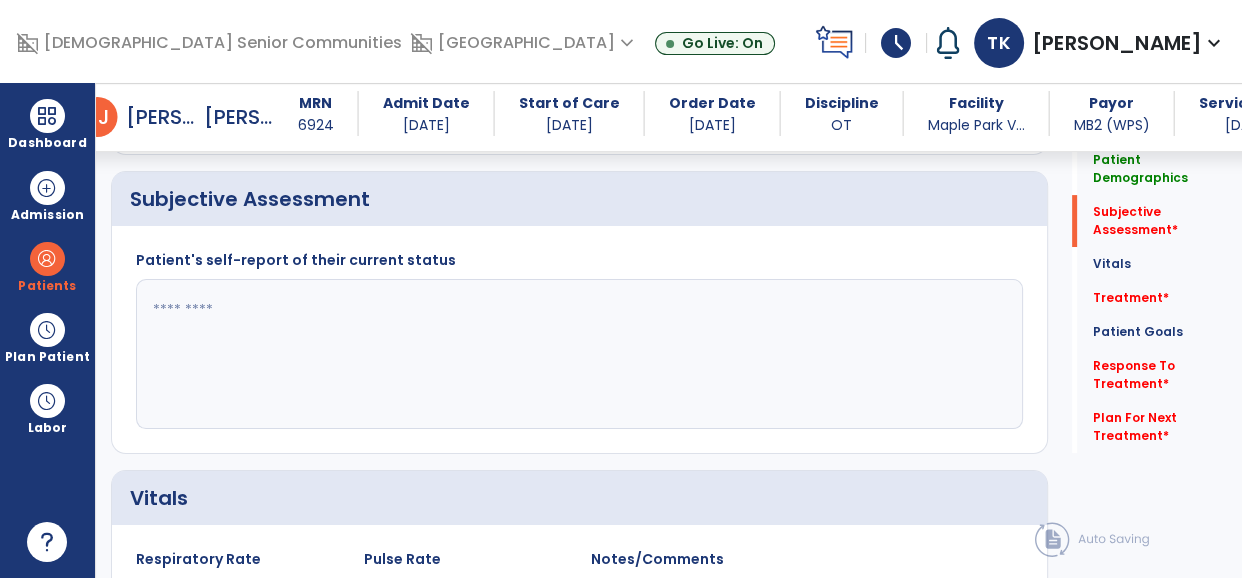 click 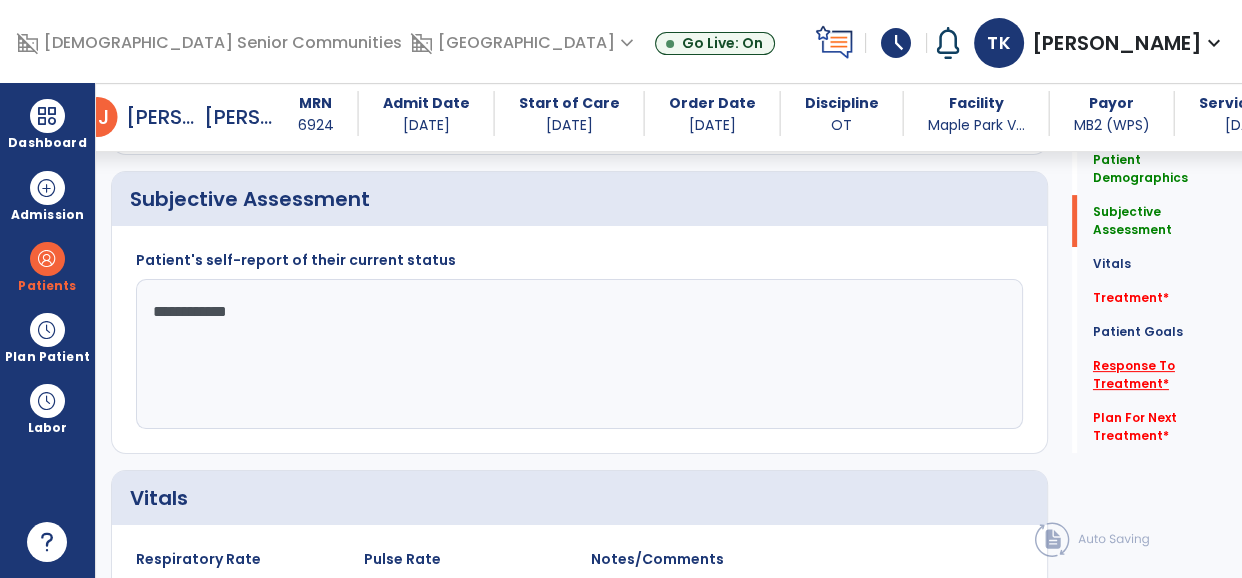 type on "**********" 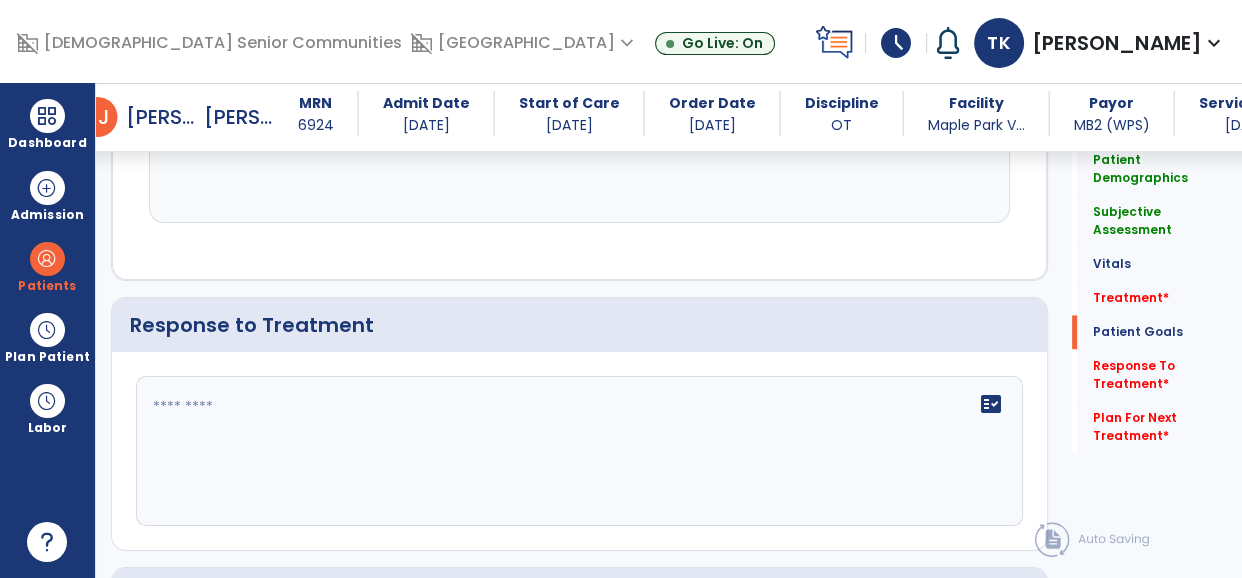 scroll, scrollTop: 2765, scrollLeft: 0, axis: vertical 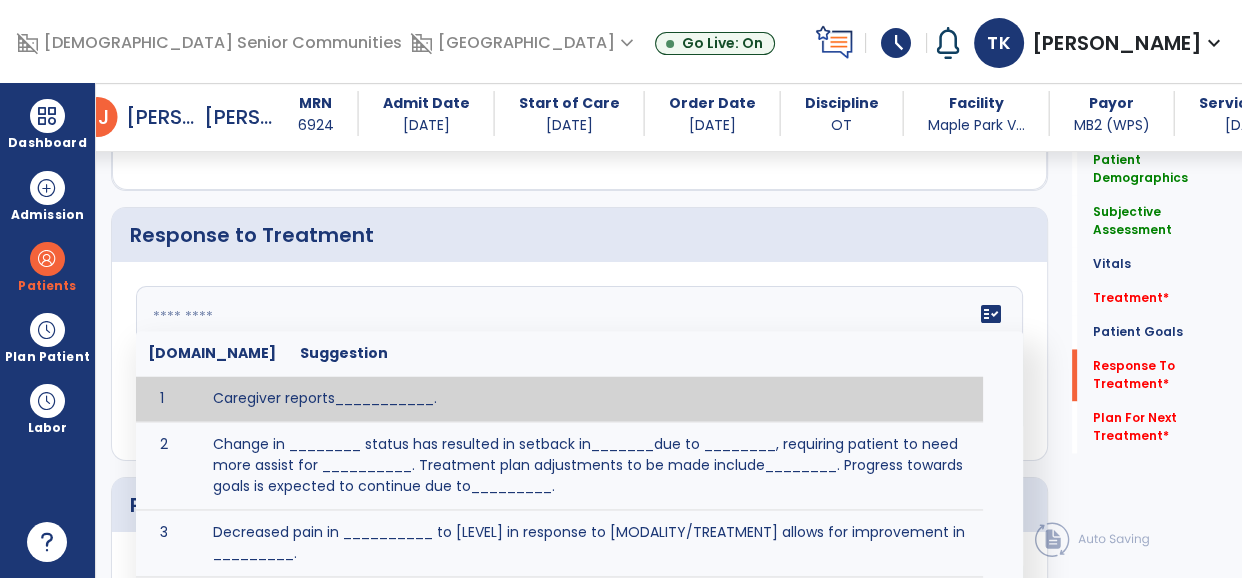click on "fact_check  [DOMAIN_NAME] Suggestion 1 Caregiver reports___________. 2 Change in ________ status has resulted in setback in_______due to ________, requiring patient to need more assist for __________.   Treatment plan adjustments to be made include________.  Progress towards goals is expected to continue due to_________. 3 Decreased pain in __________ to [LEVEL] in response to [MODALITY/TREATMENT] allows for improvement in _________. 4 Functional gains in _______ have impacted the patient's ability to perform_________ with a reduction in assist levels to_________. 5 Functional progress this week has been significant due to__________. 6 Gains in ________ have improved the patient's ability to perform ______with decreased levels of assist to___________. 7 Improvement in ________allows patient to tolerate higher levels of challenges in_________. 8 Pain in [AREA] has decreased to [LEVEL] in response to [TREATMENT/MODALITY], allowing fore ease in completing__________. 9 10 11 12 13 14 15 16 17 18 19 20 21" 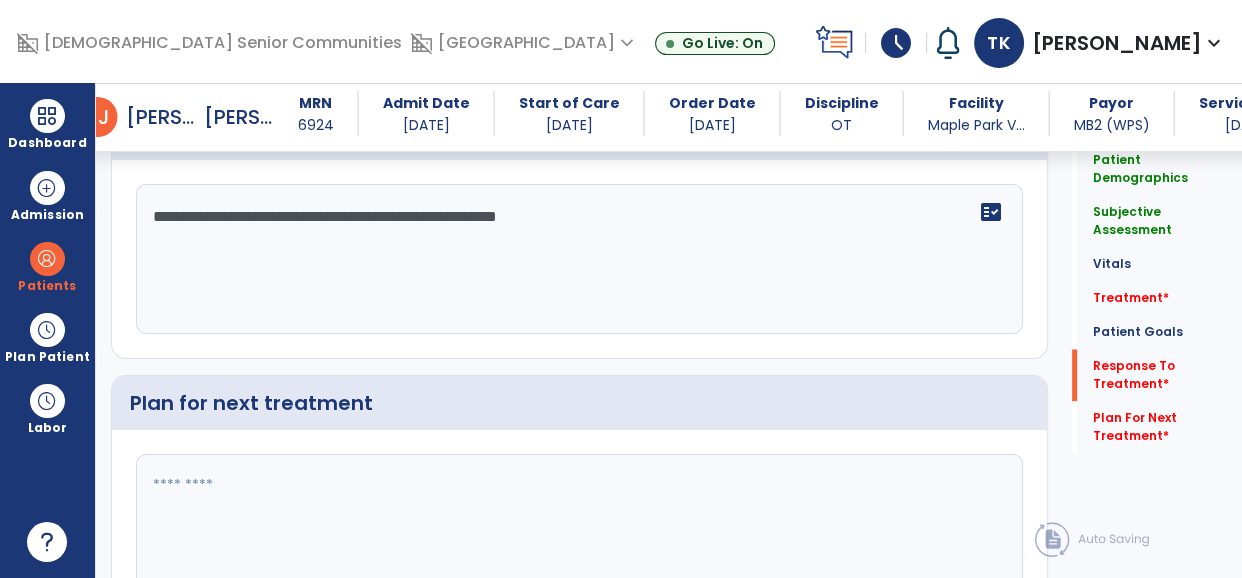 scroll, scrollTop: 2870, scrollLeft: 0, axis: vertical 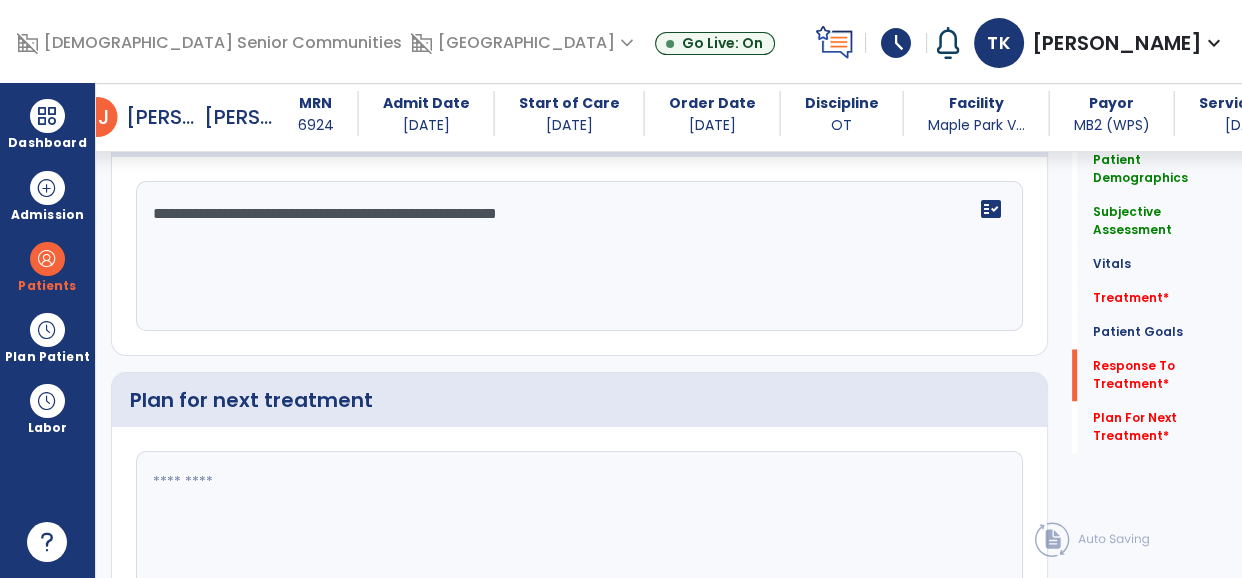 type on "**********" 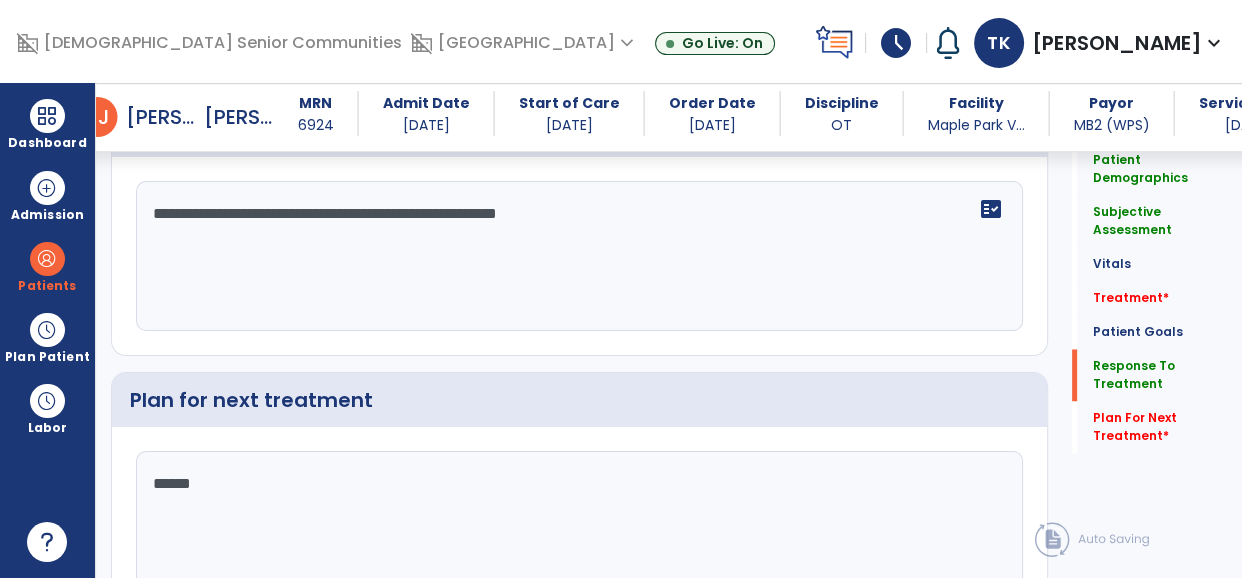 type on "*******" 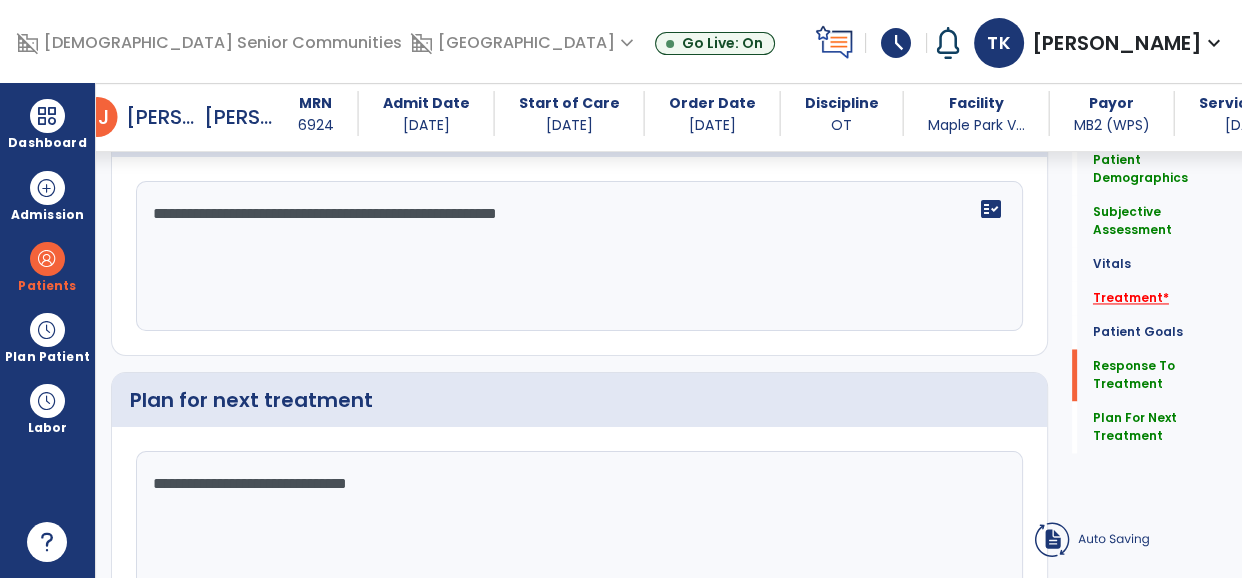 type on "**********" 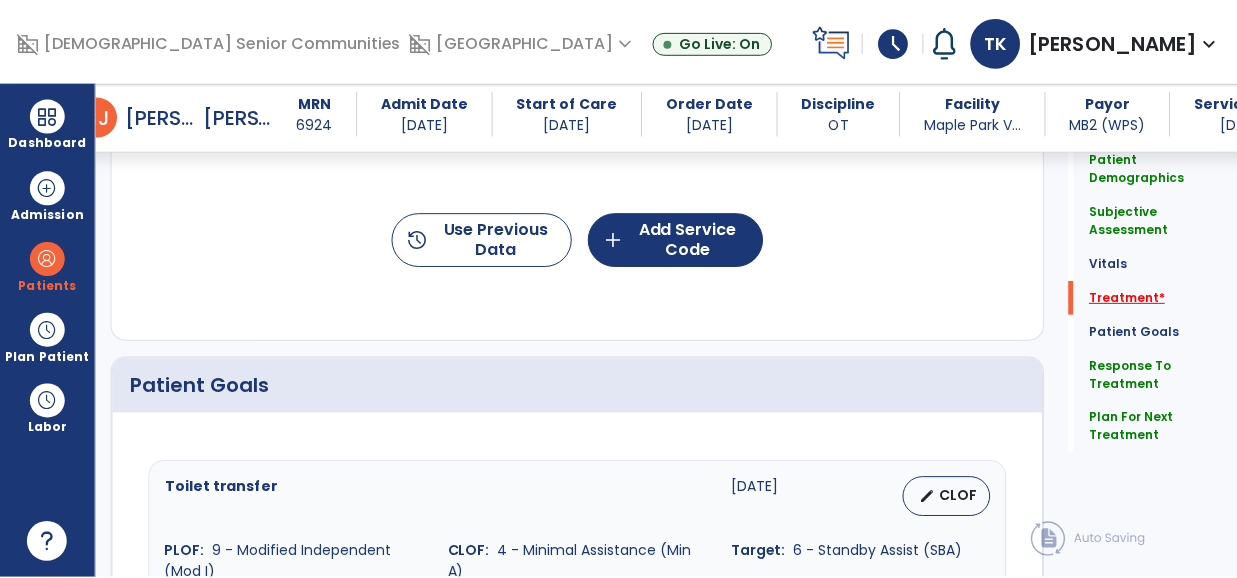 scroll, scrollTop: 1244, scrollLeft: 0, axis: vertical 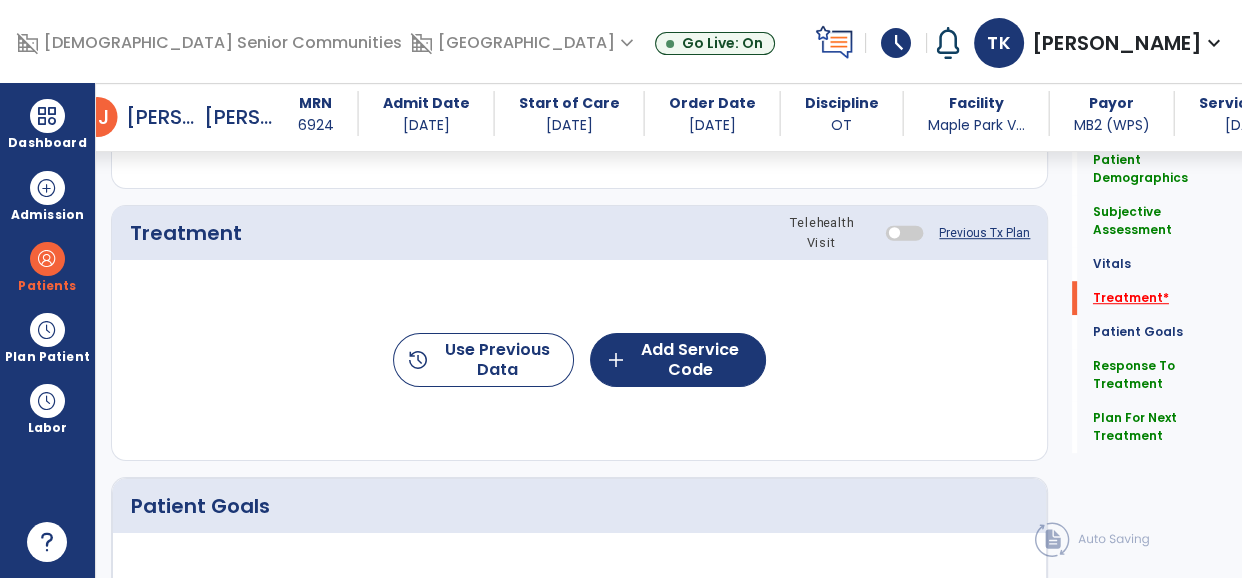 click on "Treatment   *" 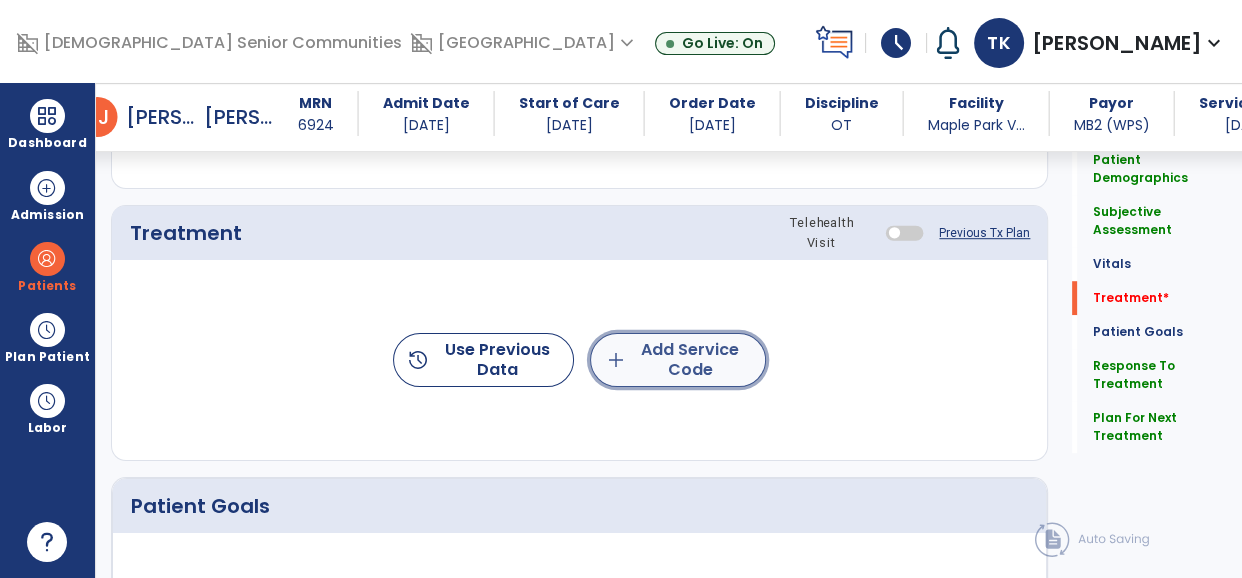 click on "add" 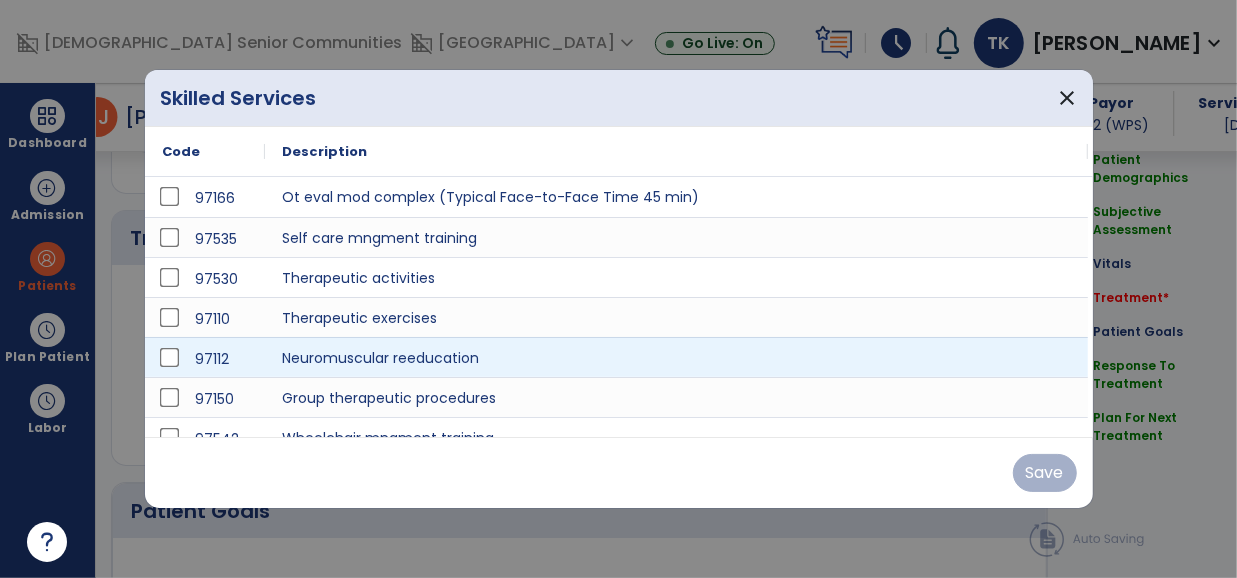 scroll, scrollTop: 1244, scrollLeft: 0, axis: vertical 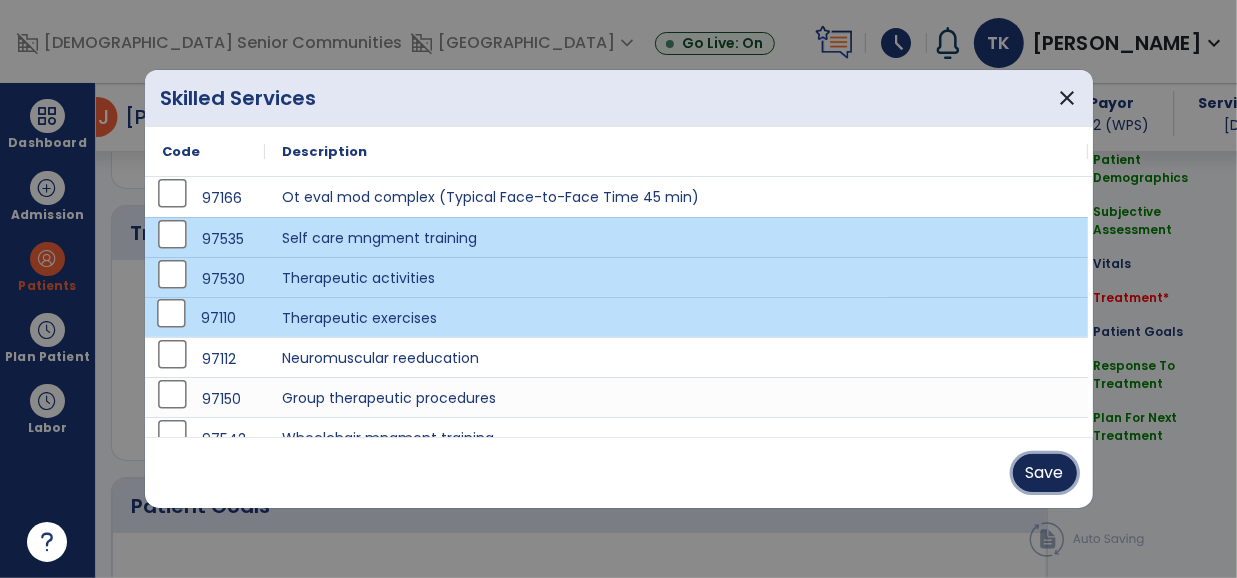 click on "Save" at bounding box center (1045, 473) 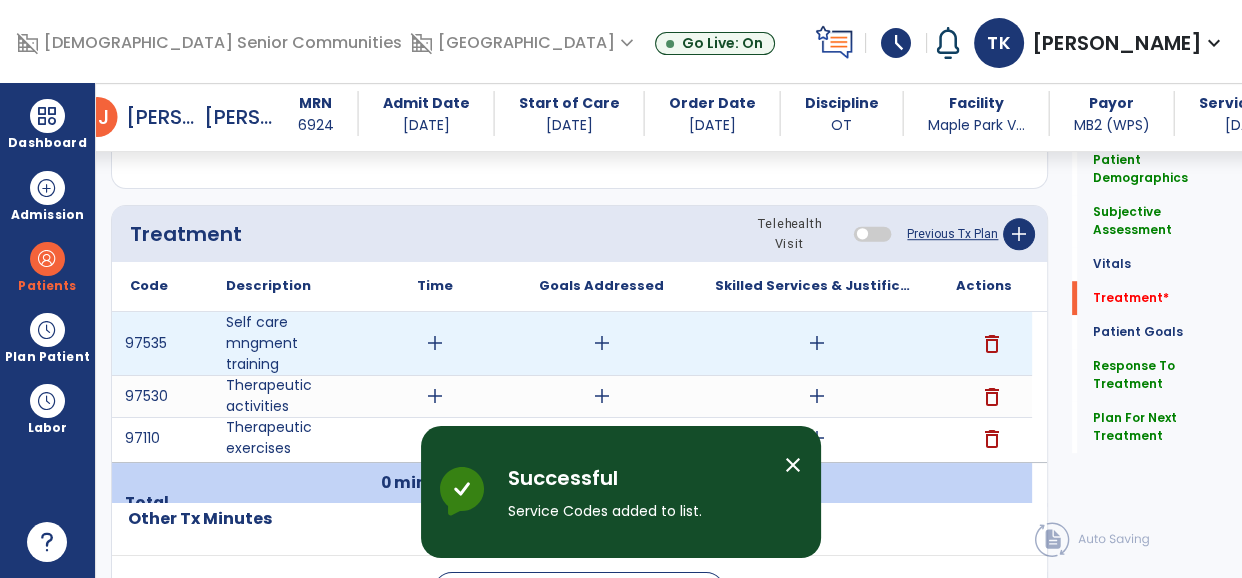 click on "add" at bounding box center [435, 343] 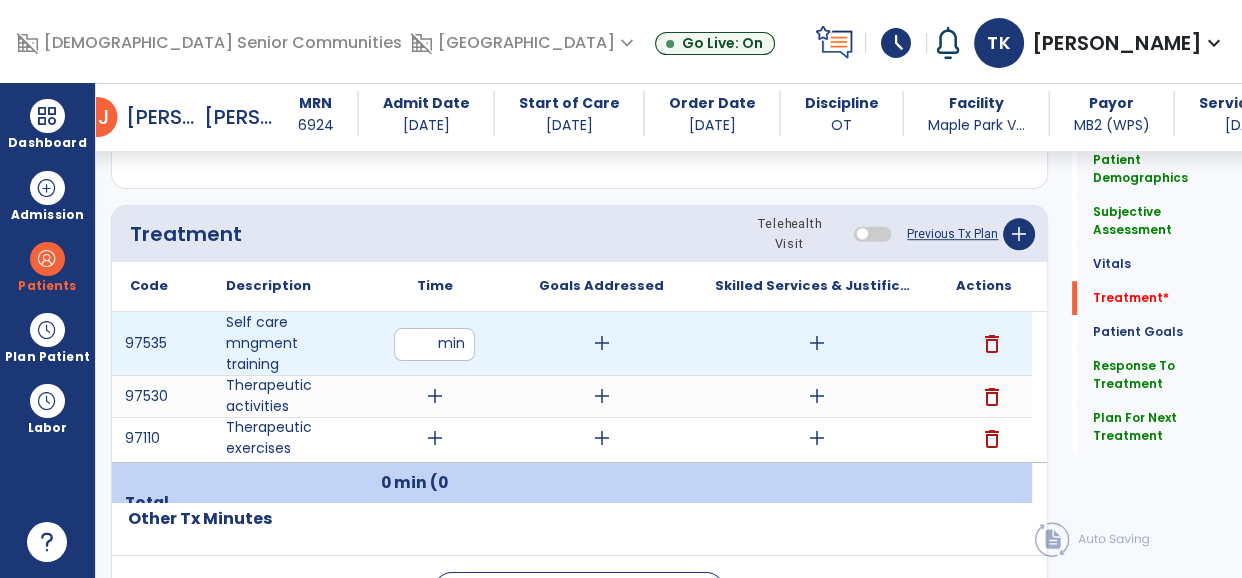 type on "**" 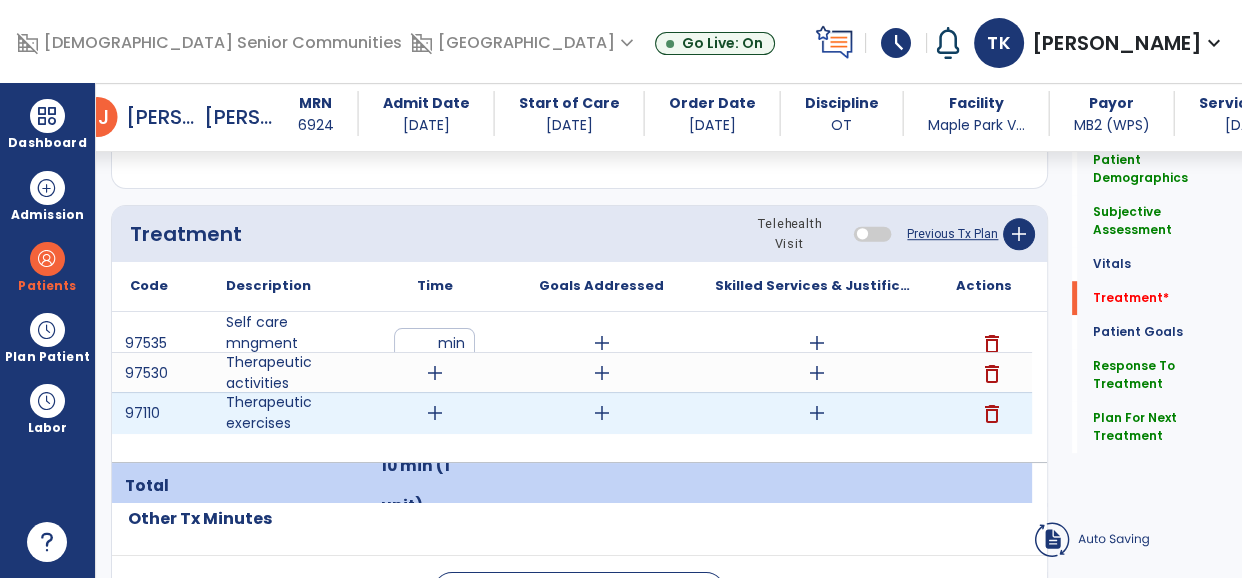 click on "add" at bounding box center (434, 413) 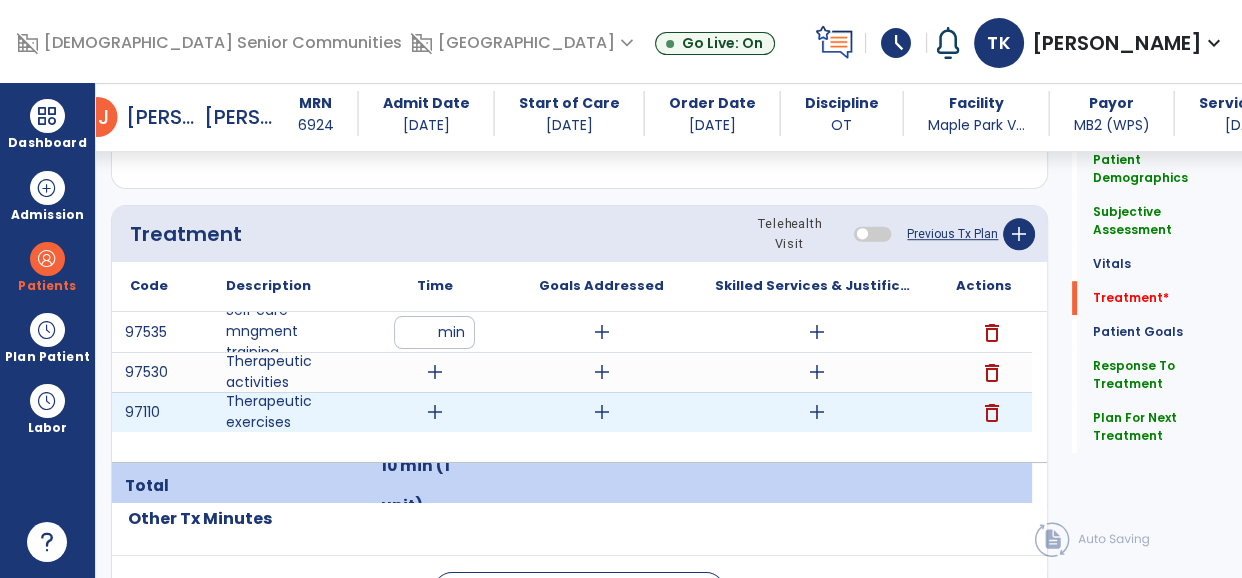click on "97535  Self care mngment training  ** min add add delete 97530  Therapeutic activities  add add add delete 97110  Therapeutic exercises  add add add delete" at bounding box center [572, 387] 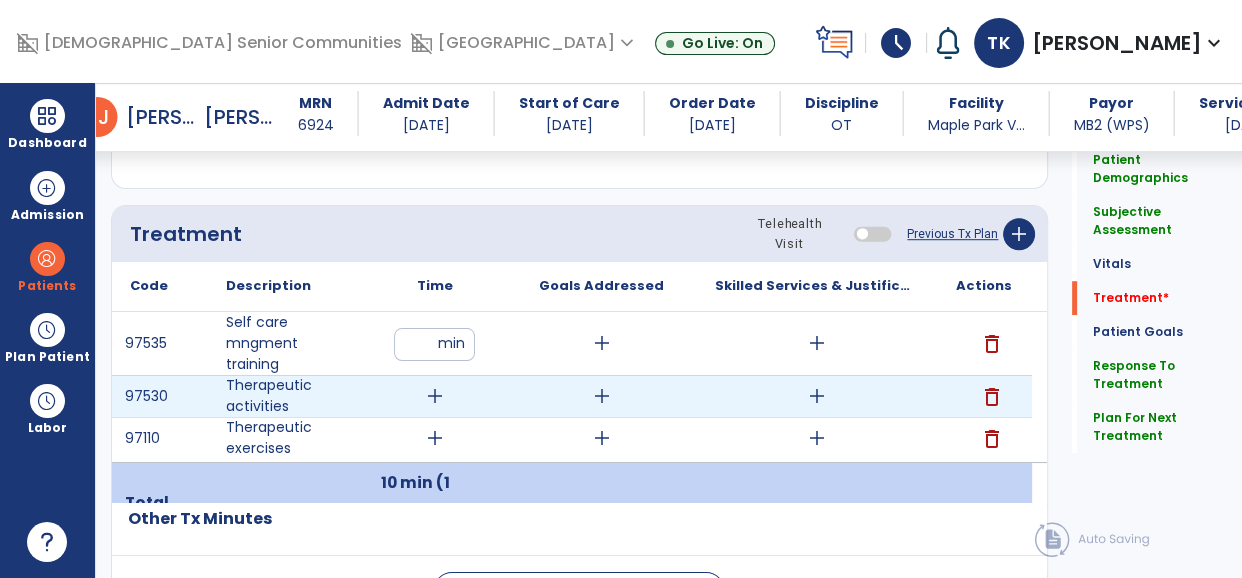 click on "add" at bounding box center (435, 396) 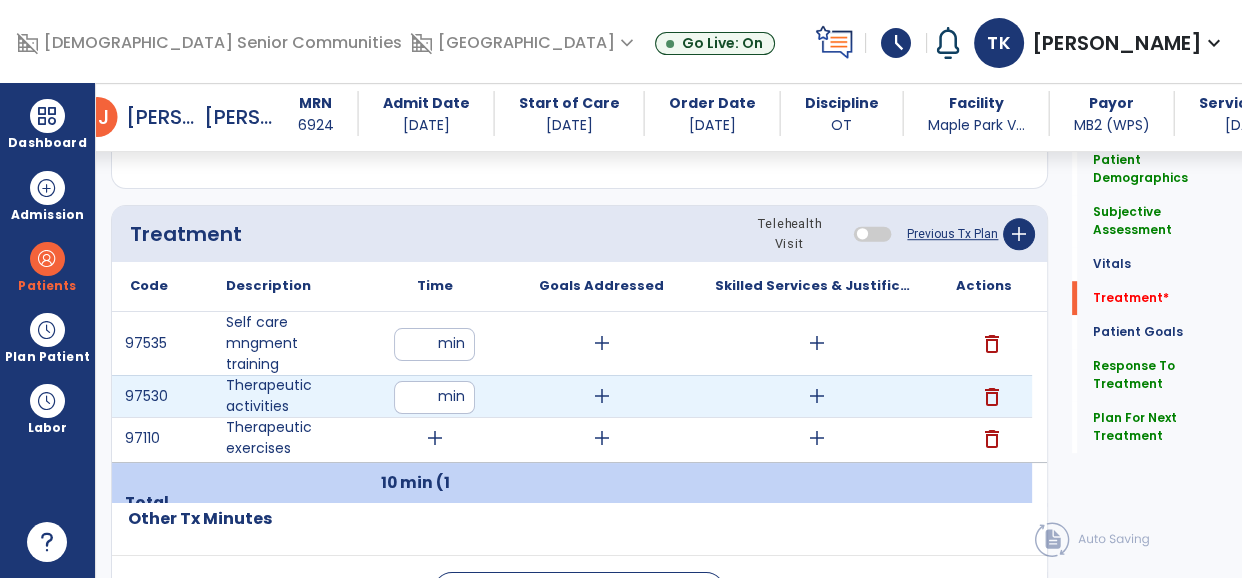 type on "**" 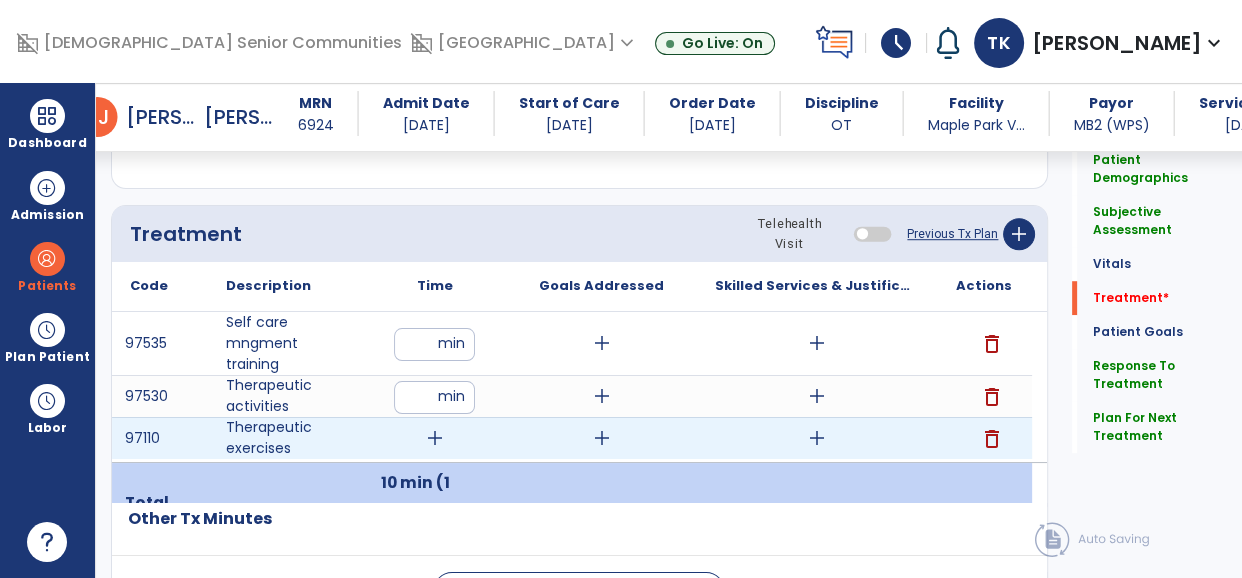 click on "97535  Self care mngment training  ** min add add delete 97530  Therapeutic activities  ** min add add delete 97110  Therapeutic exercises  add add add delete" at bounding box center (572, 387) 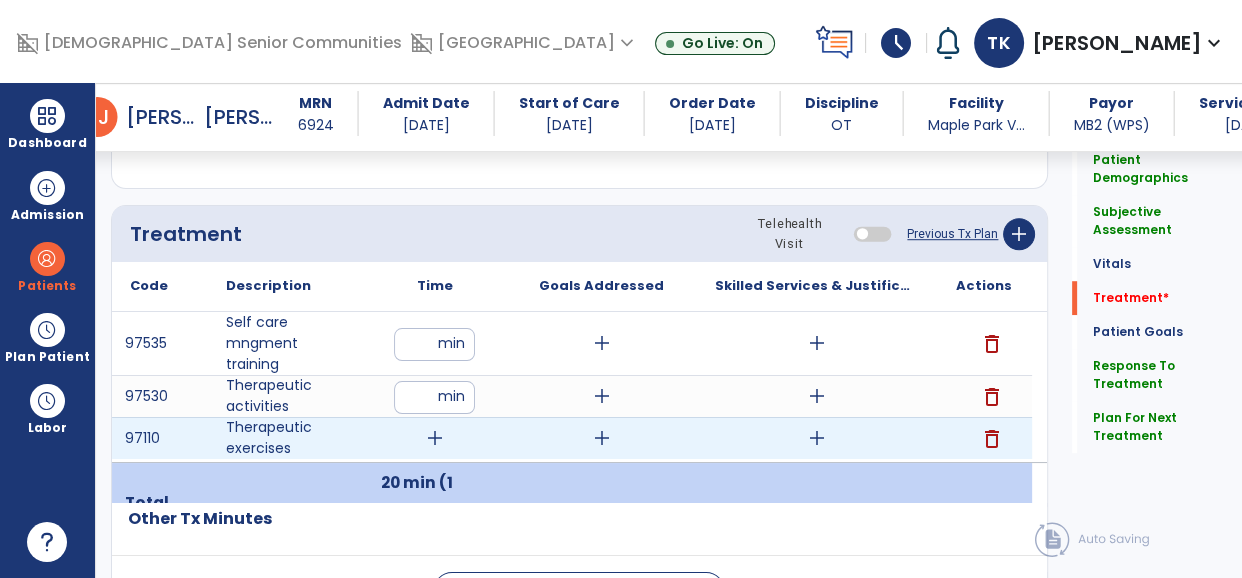 click on "add" at bounding box center [435, 438] 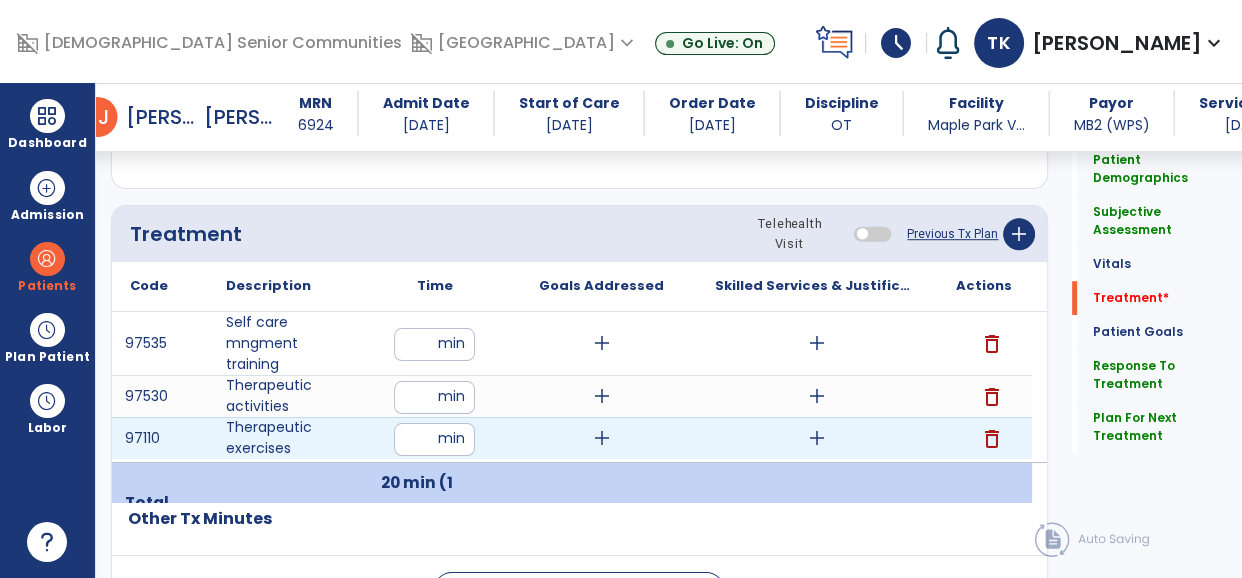 type on "**" 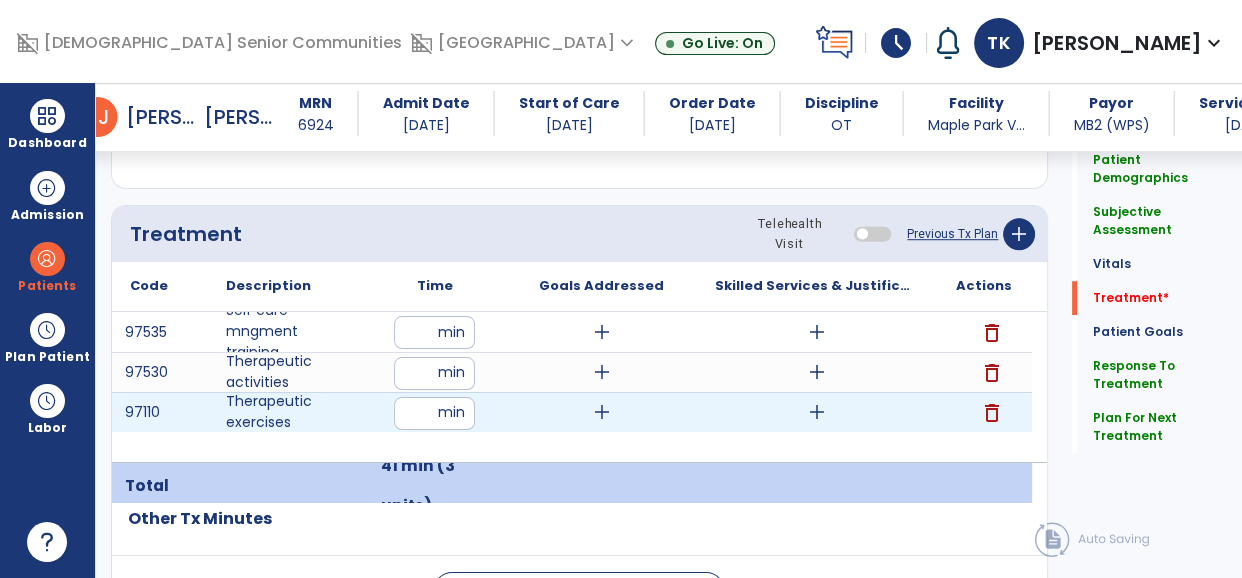 click on "add" at bounding box center (602, 412) 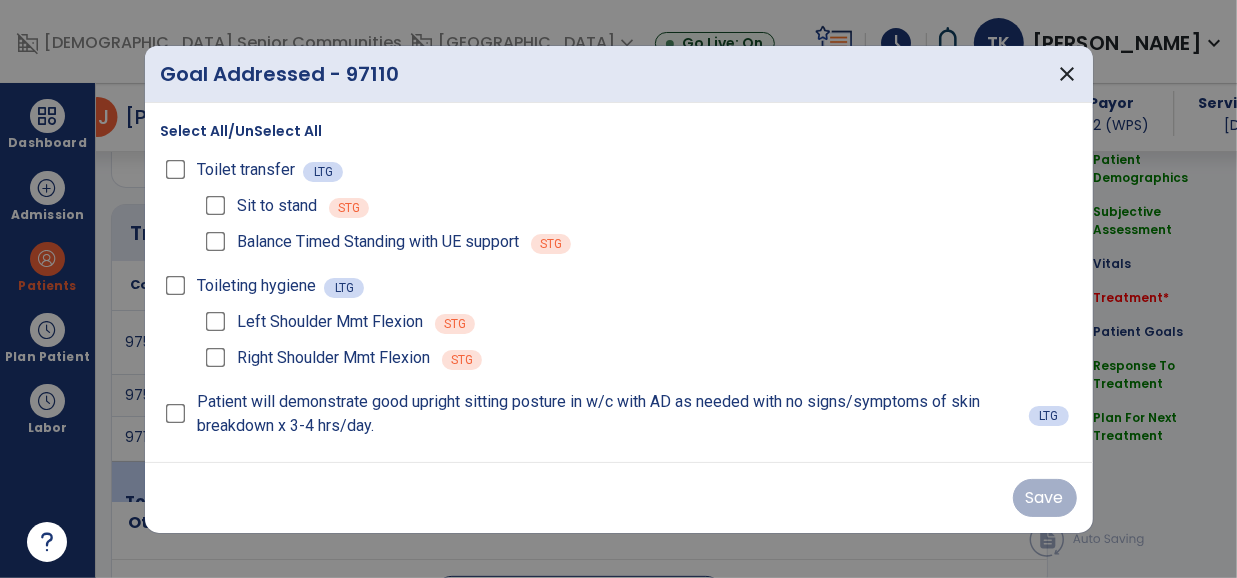 scroll, scrollTop: 1244, scrollLeft: 0, axis: vertical 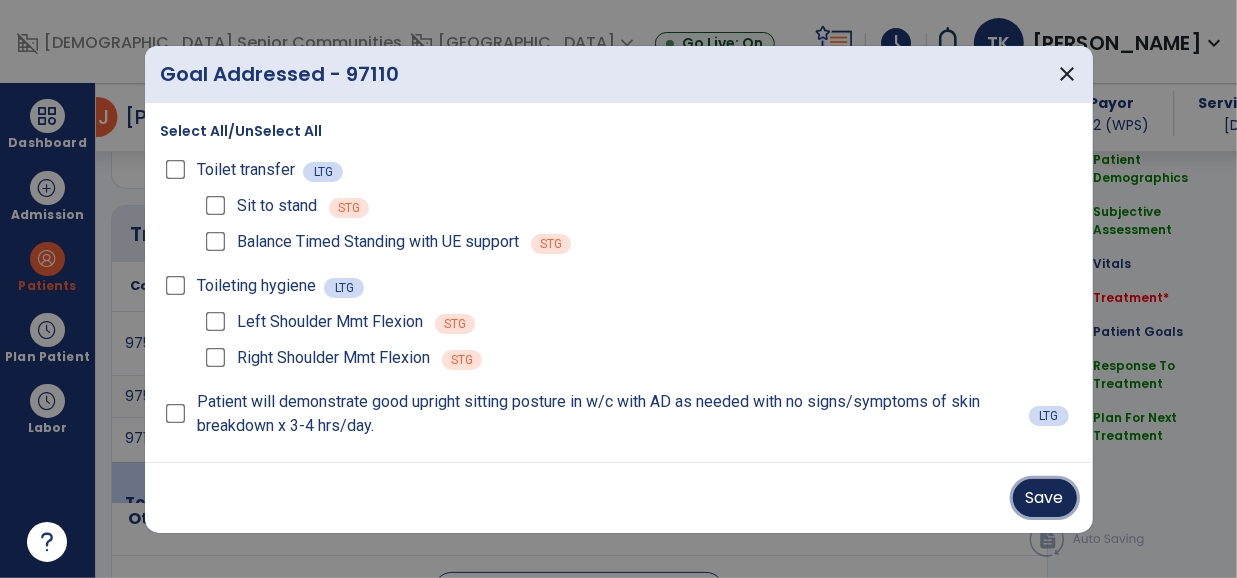 click on "Save" at bounding box center (1045, 498) 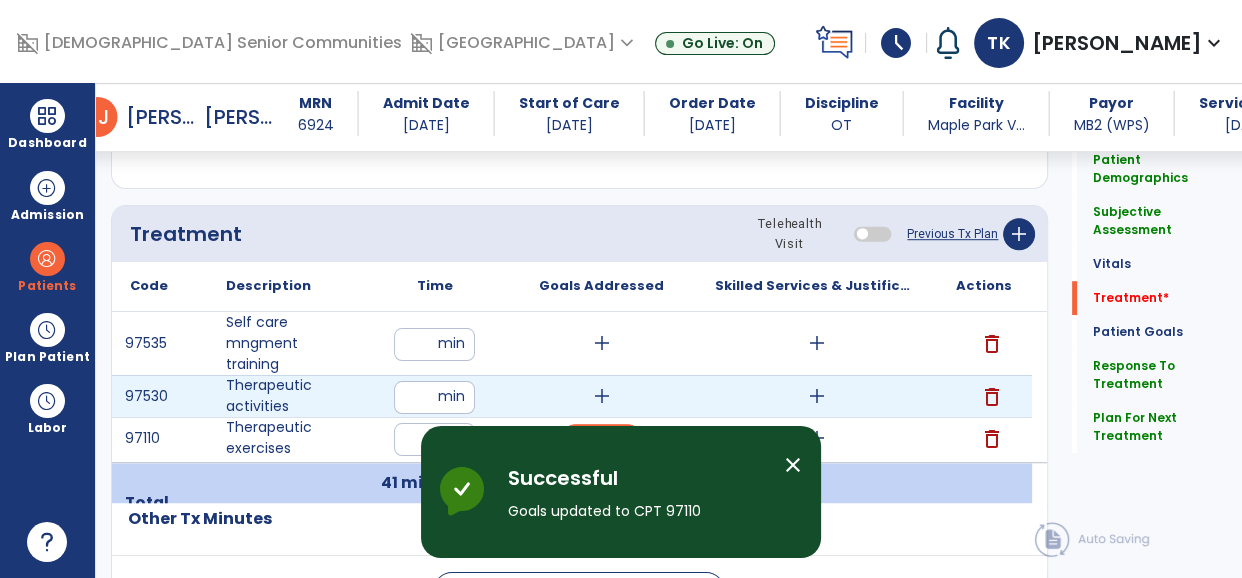 click on "add" at bounding box center (602, 396) 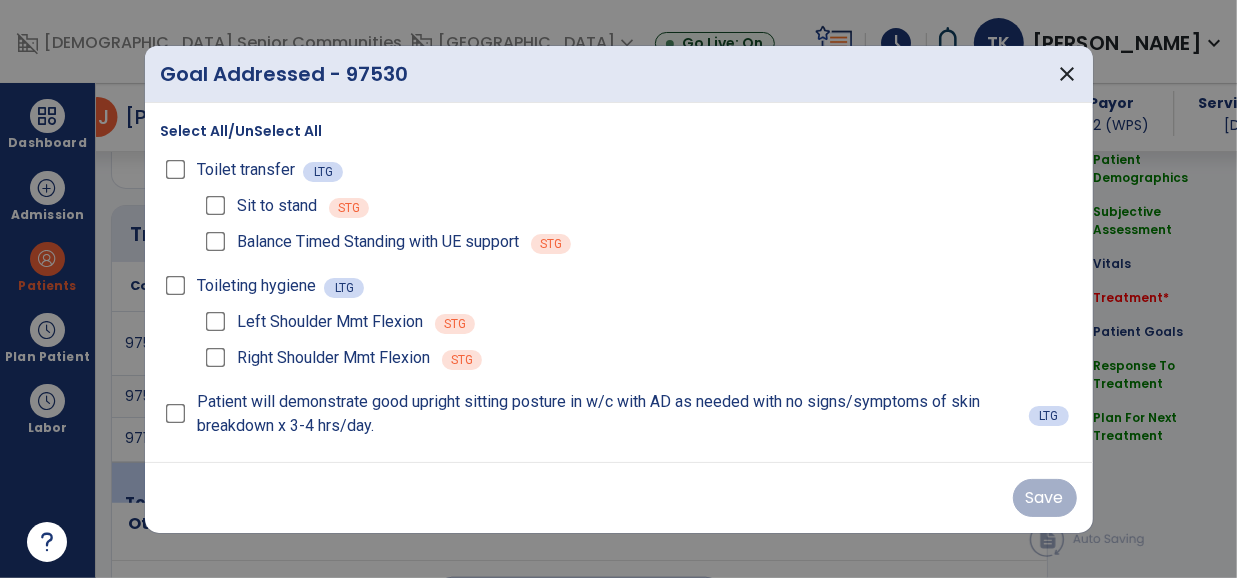 scroll, scrollTop: 1244, scrollLeft: 0, axis: vertical 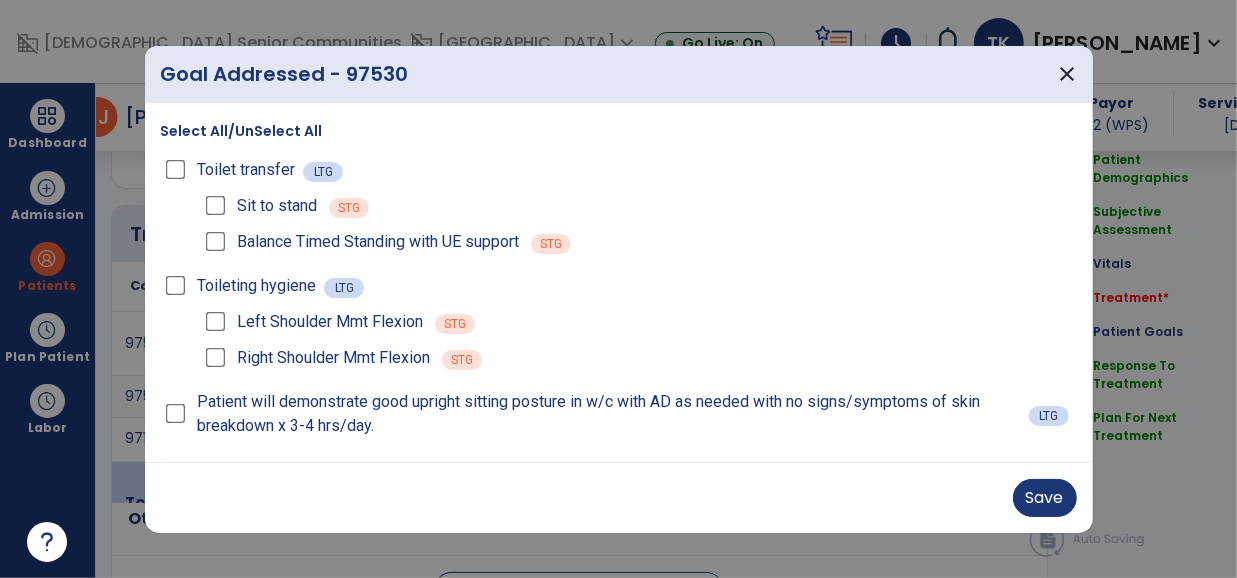 click on "Save" at bounding box center (619, 497) 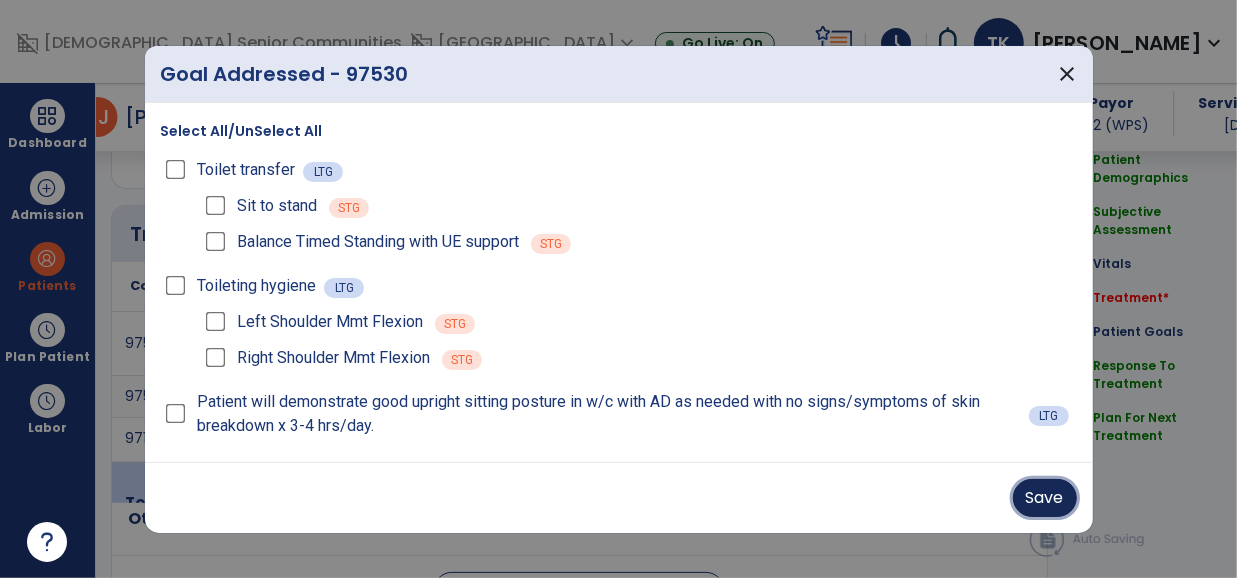click on "Save" at bounding box center [1045, 498] 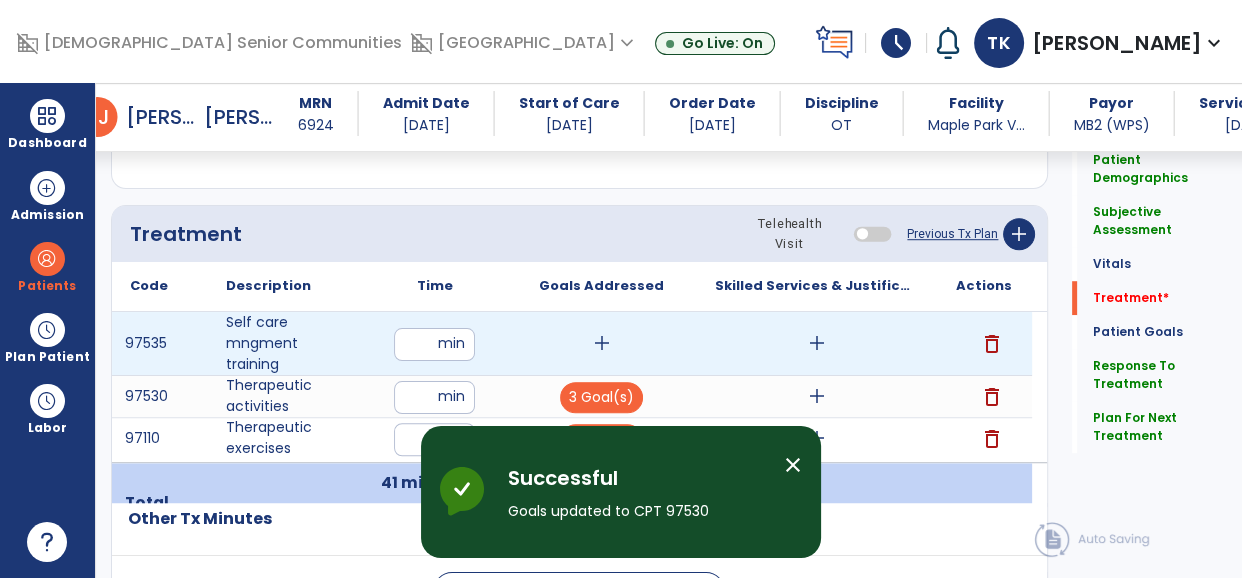 click on "add" at bounding box center [602, 343] 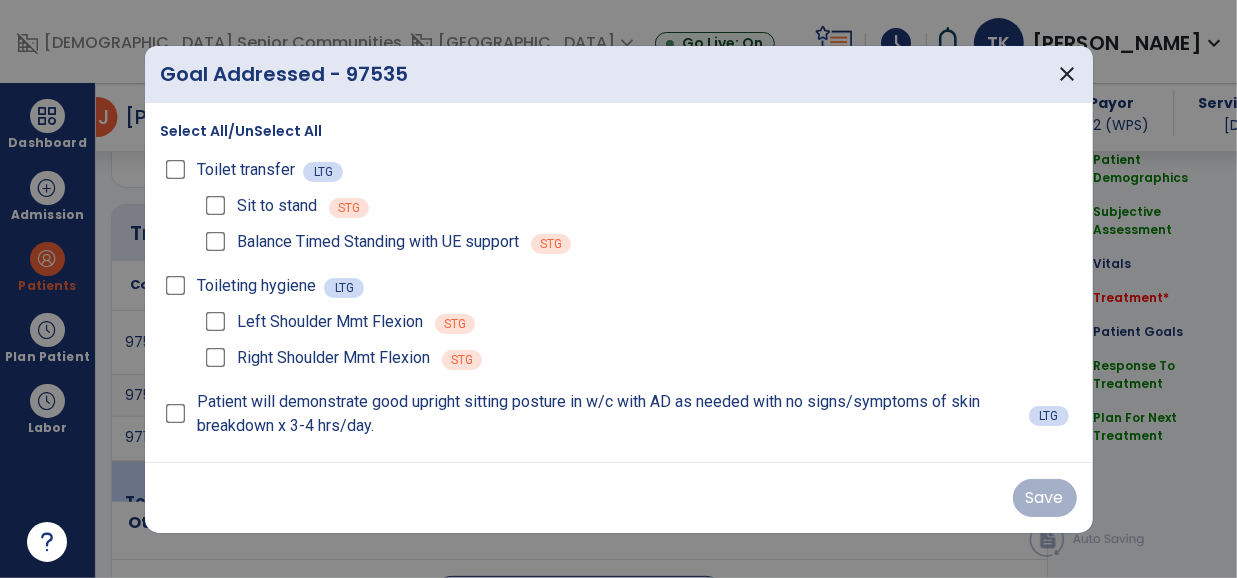 scroll, scrollTop: 1244, scrollLeft: 0, axis: vertical 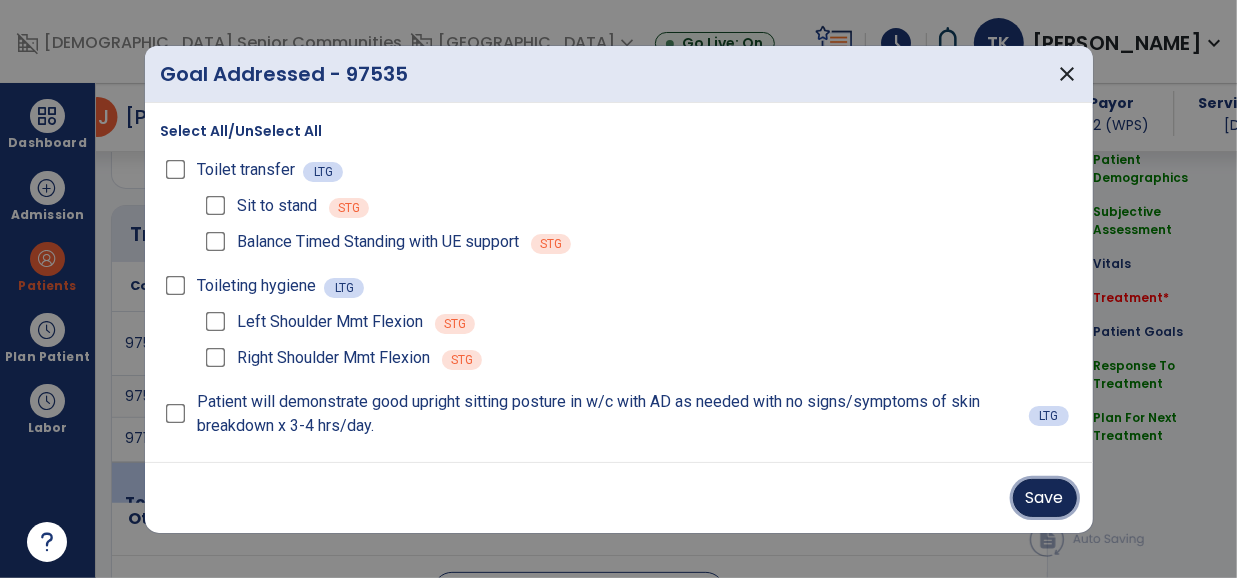 click on "Save" at bounding box center [1045, 498] 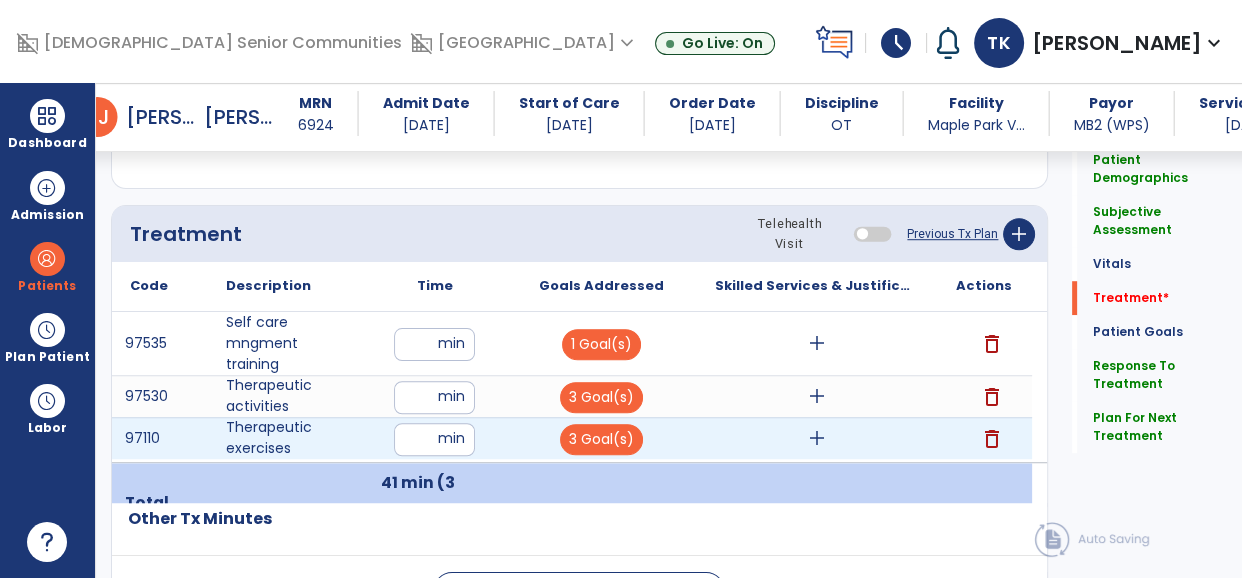 click on "add" at bounding box center [817, 438] 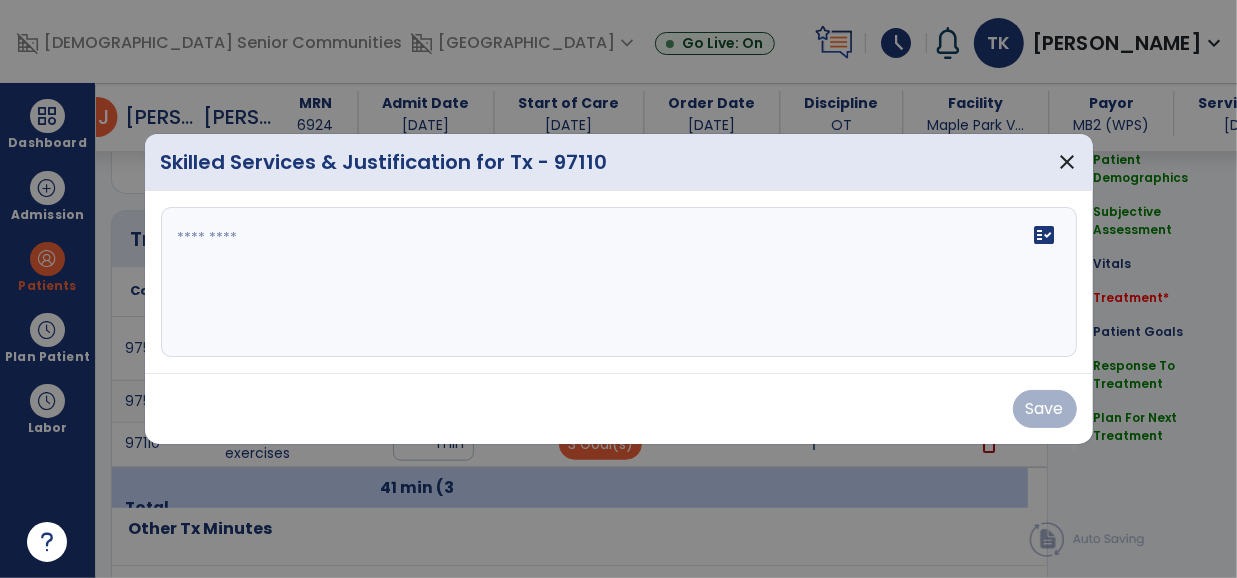 scroll, scrollTop: 1244, scrollLeft: 0, axis: vertical 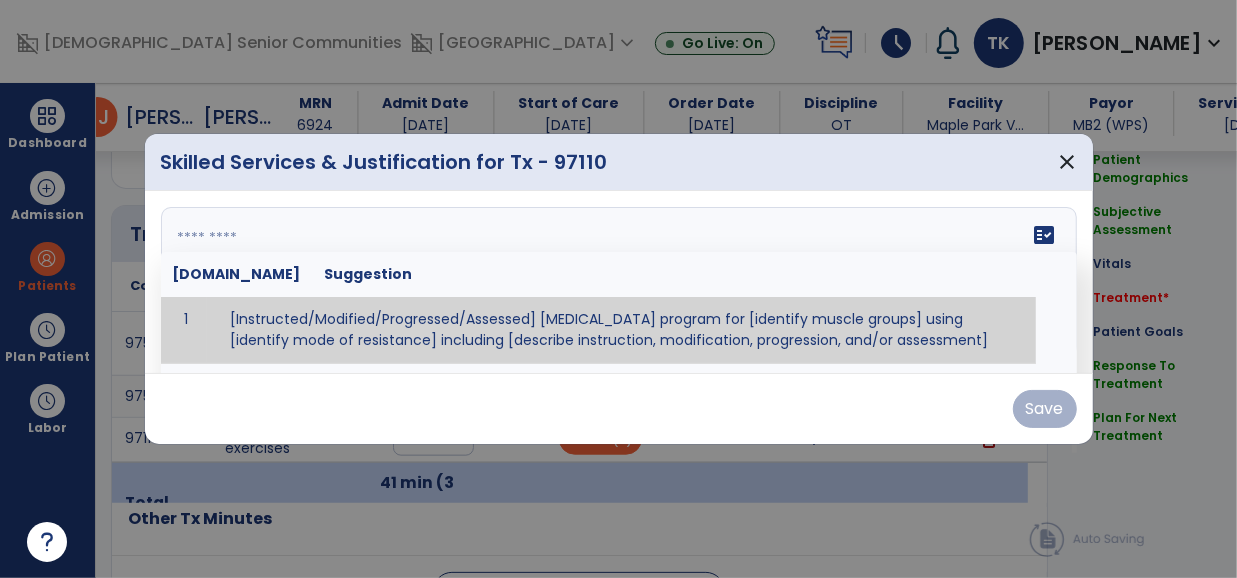 click on "fact_check  [DOMAIN_NAME] Suggestion 1 [Instructed/Modified/Progressed/Assessed] [MEDICAL_DATA] program for [identify muscle groups] using [identify mode of resistance] including [describe instruction, modification, progression, and/or assessment] 2 [Instructed/Modified/Progressed/Assessed] aerobic exercise program using [identify equipment/mode] including [describe instruction, modification,progression, and/or assessment] 3 [Instructed/Modified/Progressed/Assessed] [PROM/A/AROM/AROM] program for [identify joint movements] using [contract-relax, over-pressure, inhibitory techniques, other] 4 [Assessed/Tested] aerobic capacity with administration of [aerobic capacity test]" at bounding box center (619, 282) 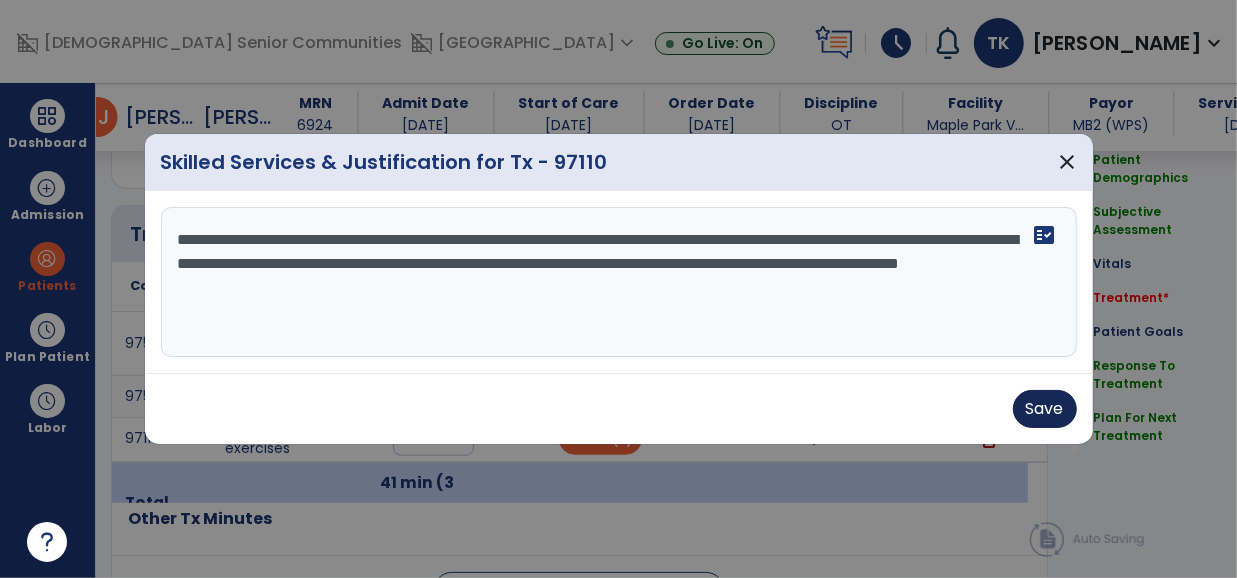 type on "**********" 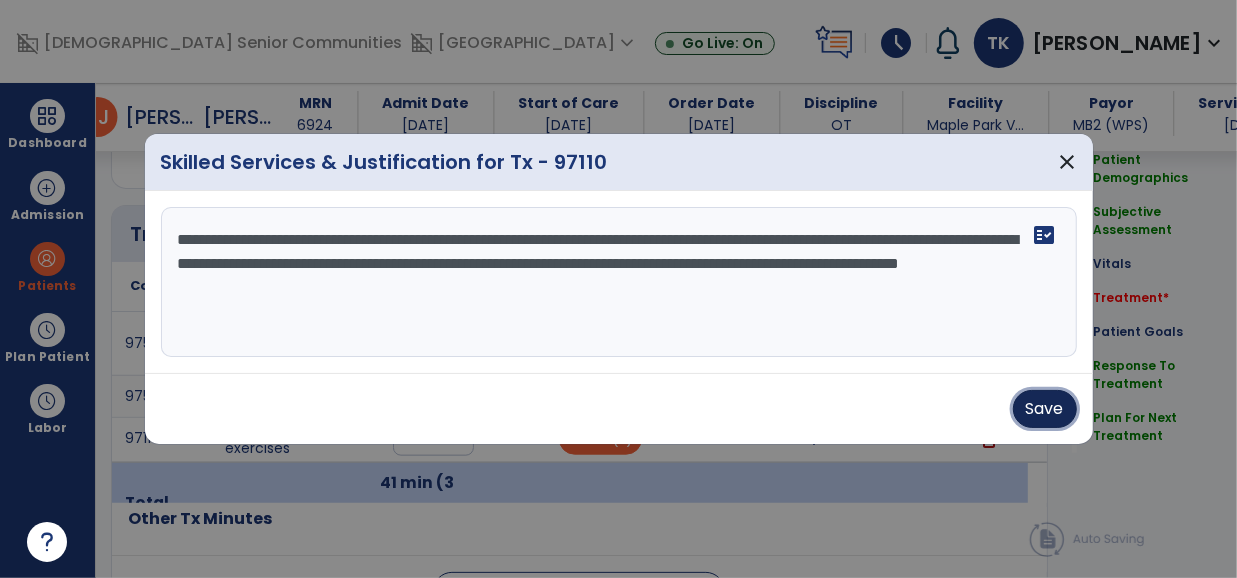 click on "Save" at bounding box center [1045, 409] 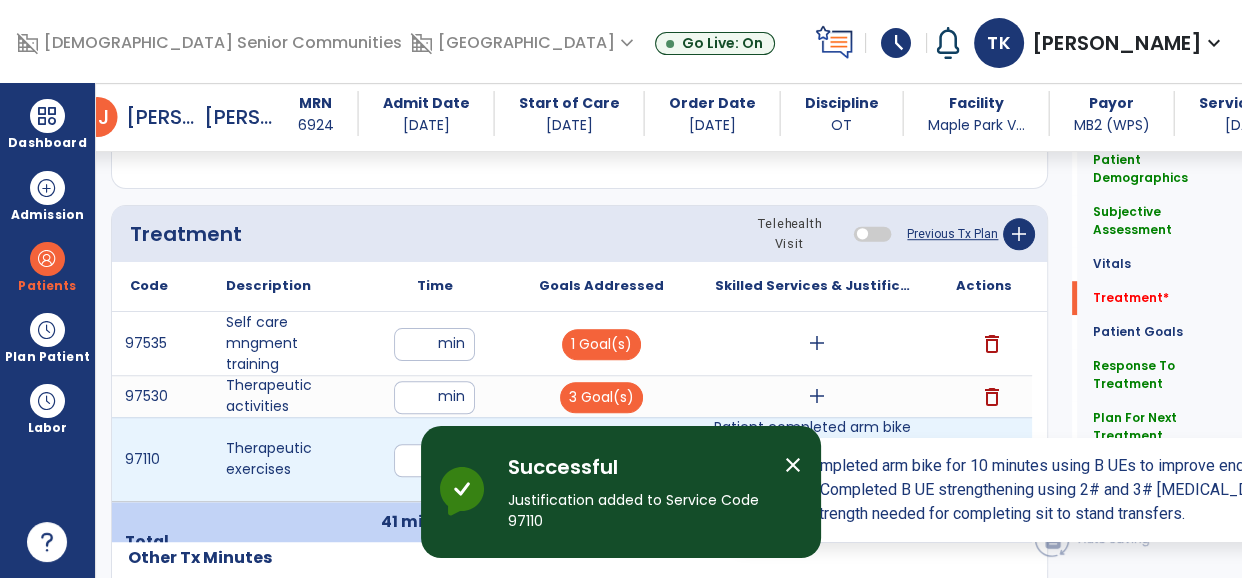 click on "Patient completed arm bike for 10 minutes using B UEs to improve endurance and strength needed for t..." at bounding box center (816, 459) 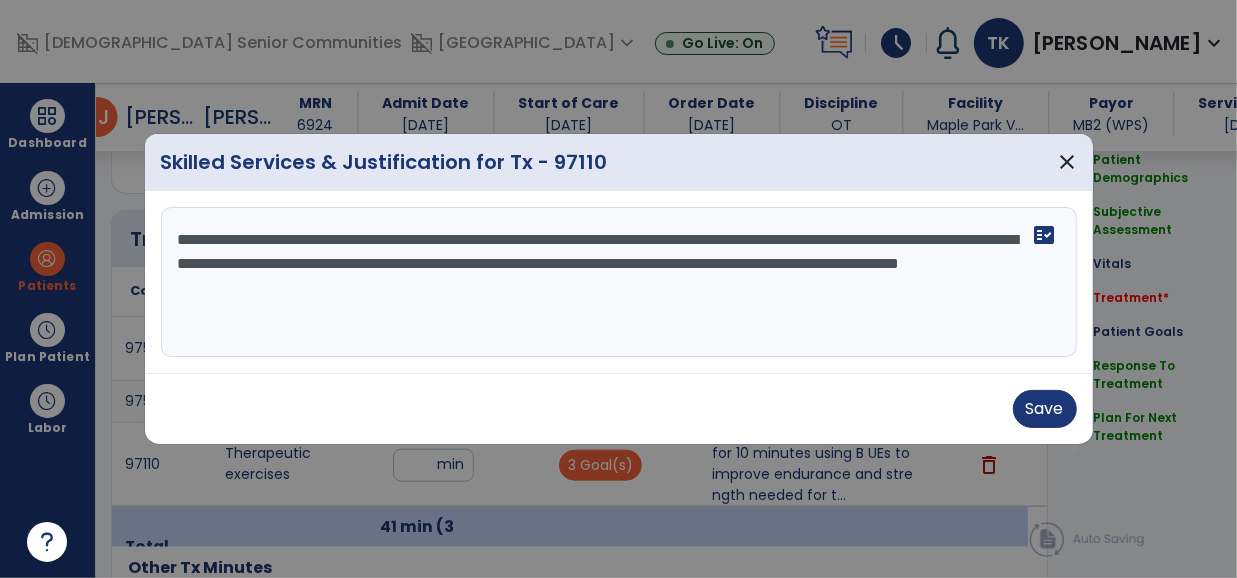 scroll, scrollTop: 1244, scrollLeft: 0, axis: vertical 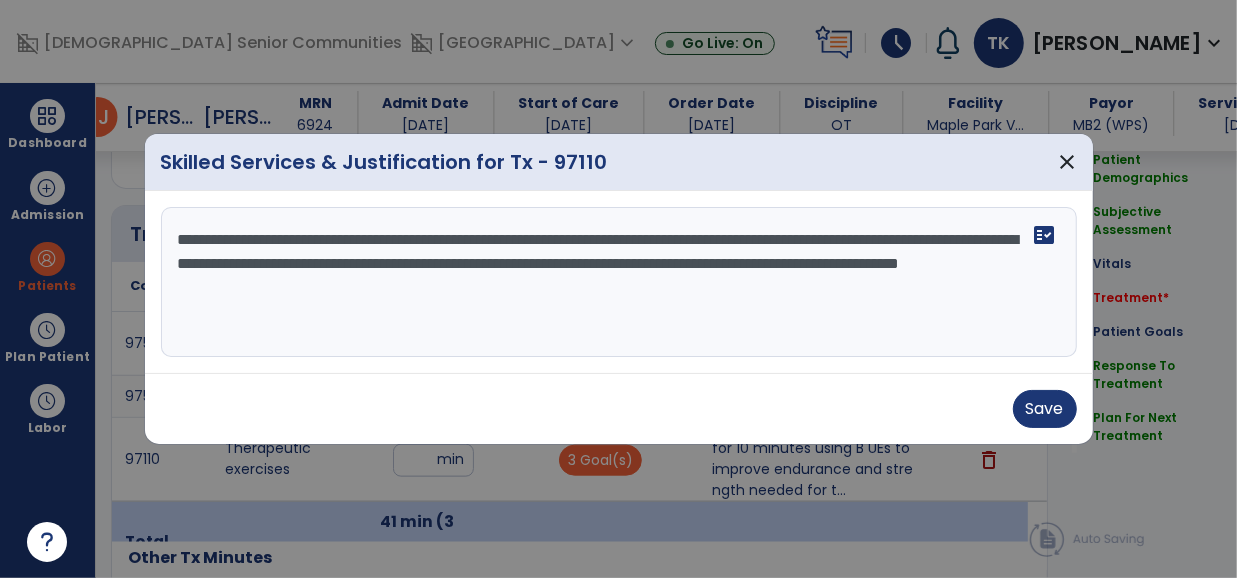 click on "**********" at bounding box center [619, 282] 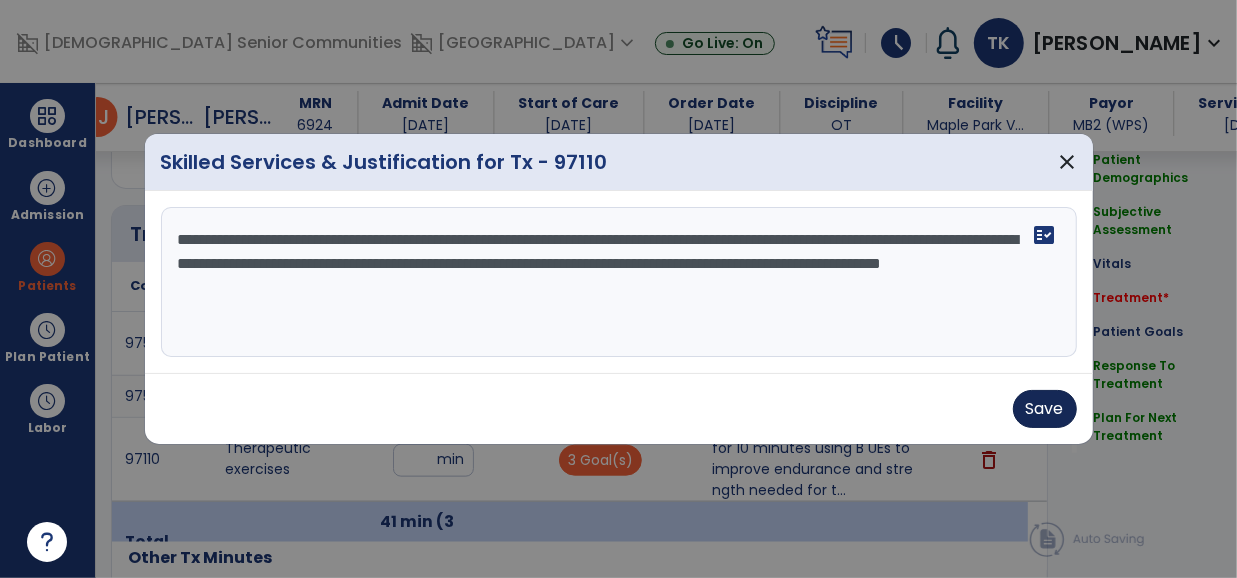 type on "**********" 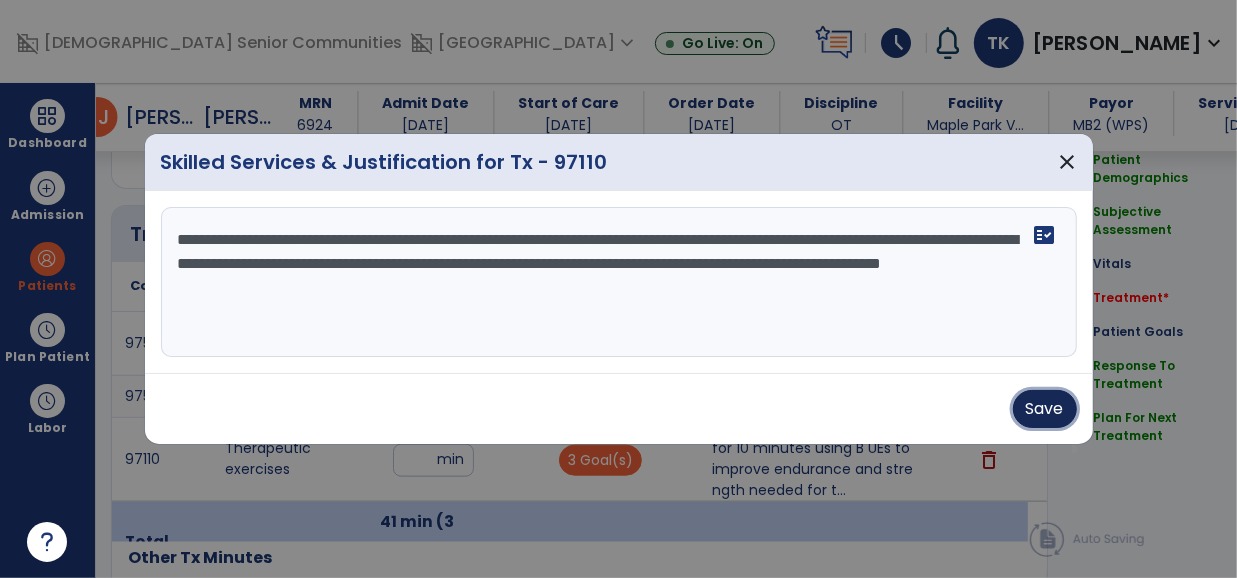 click on "Save" at bounding box center [1045, 409] 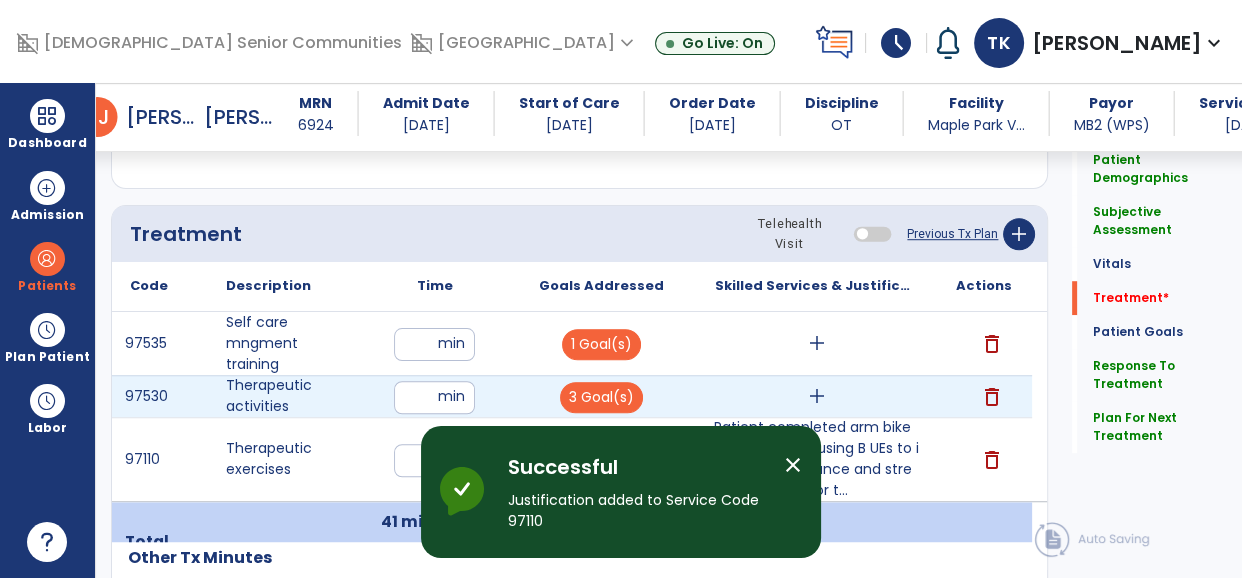 click on "add" at bounding box center (817, 396) 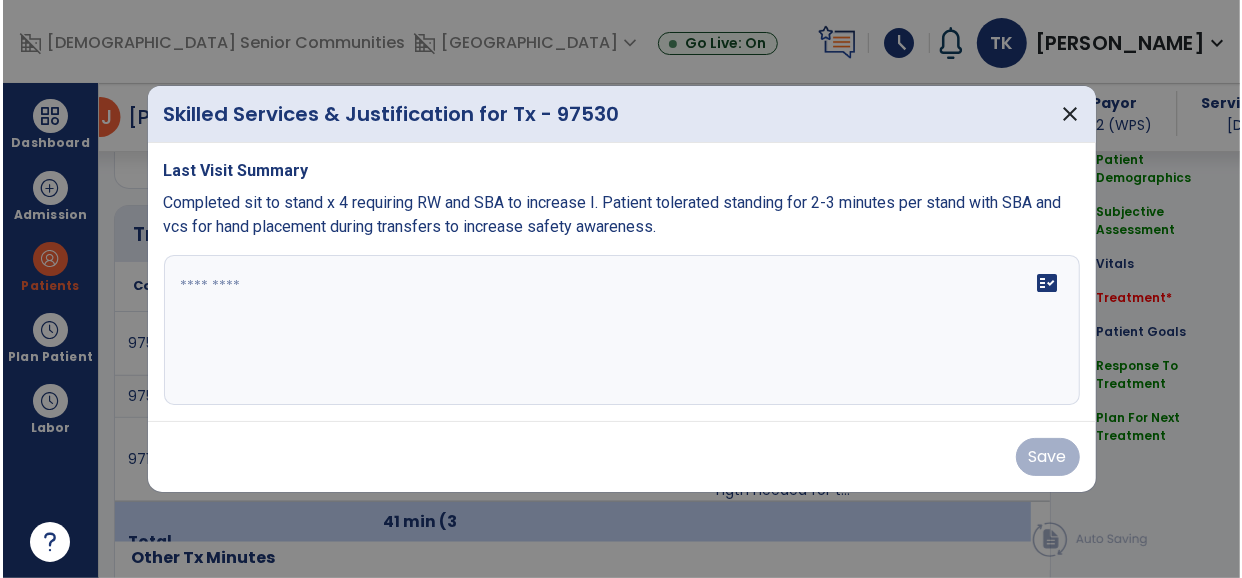 scroll, scrollTop: 1244, scrollLeft: 0, axis: vertical 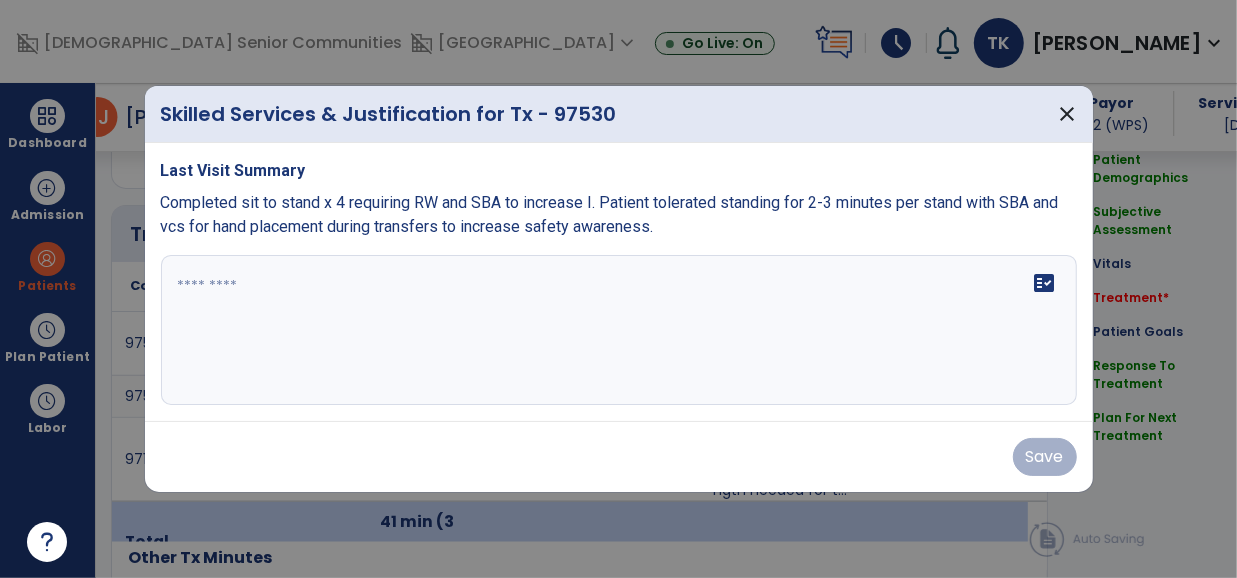 click on "fact_check" at bounding box center (619, 330) 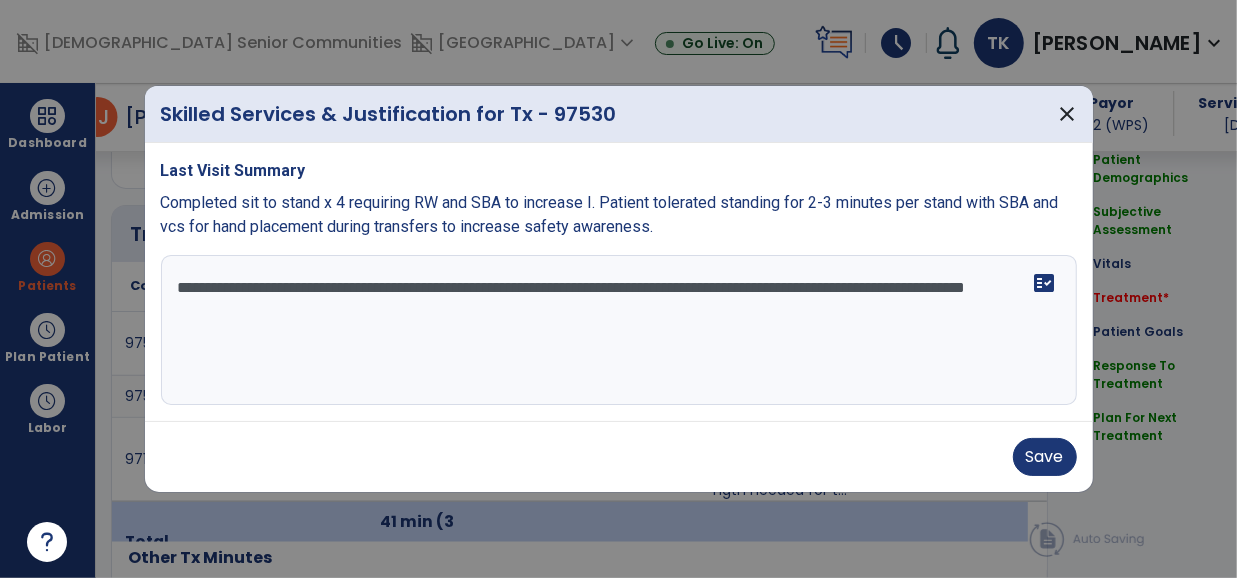 click on "**********" at bounding box center [619, 330] 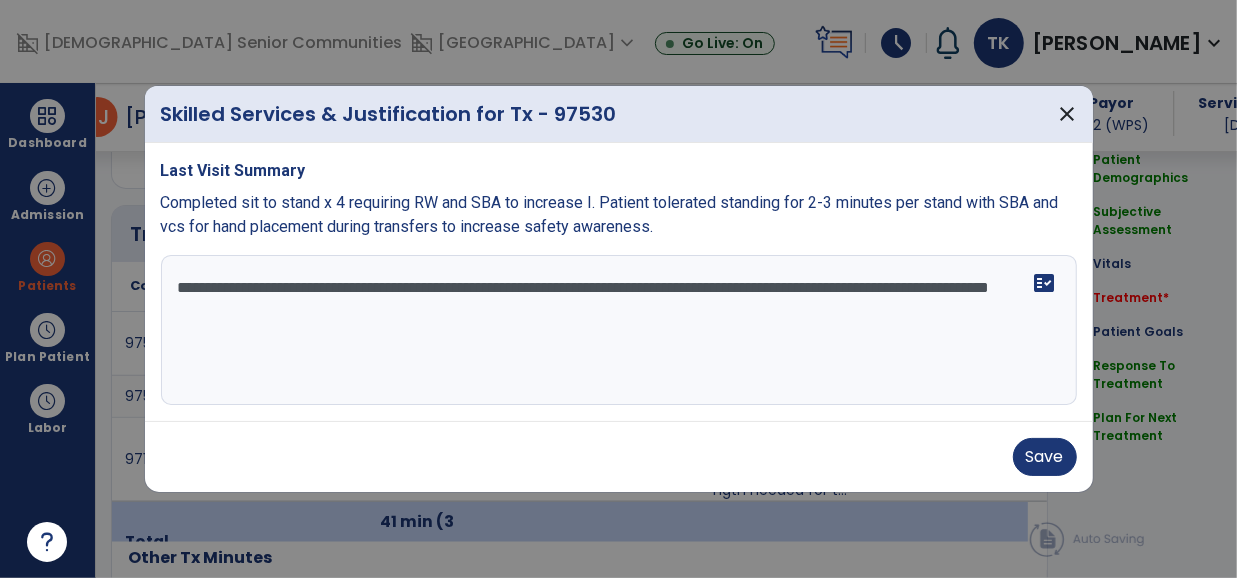 click on "**********" at bounding box center (619, 330) 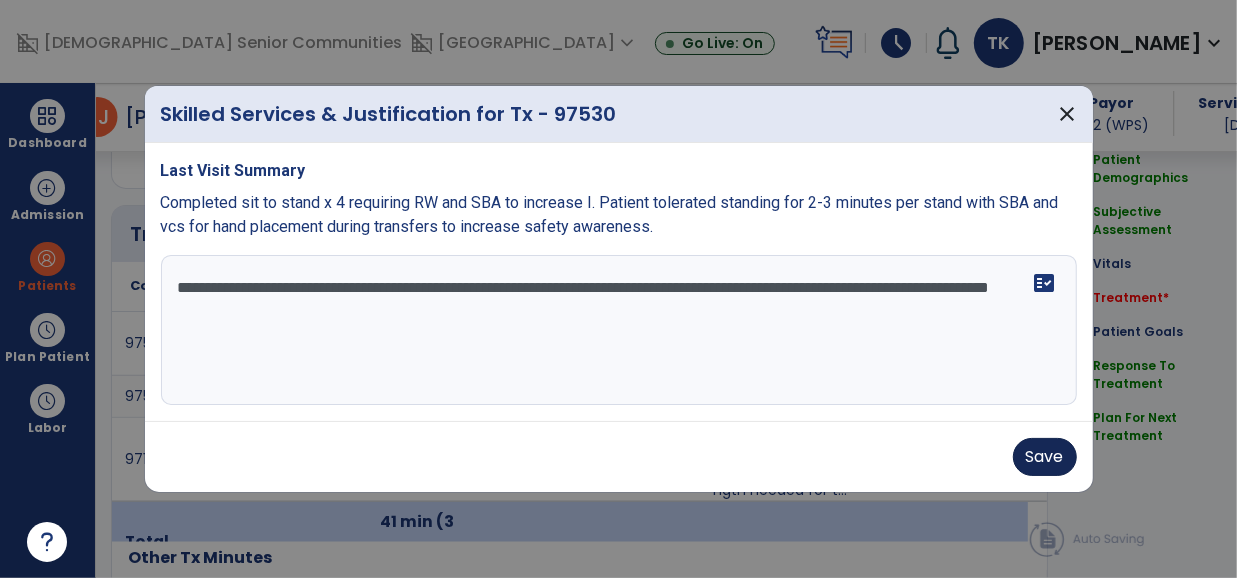 type on "**********" 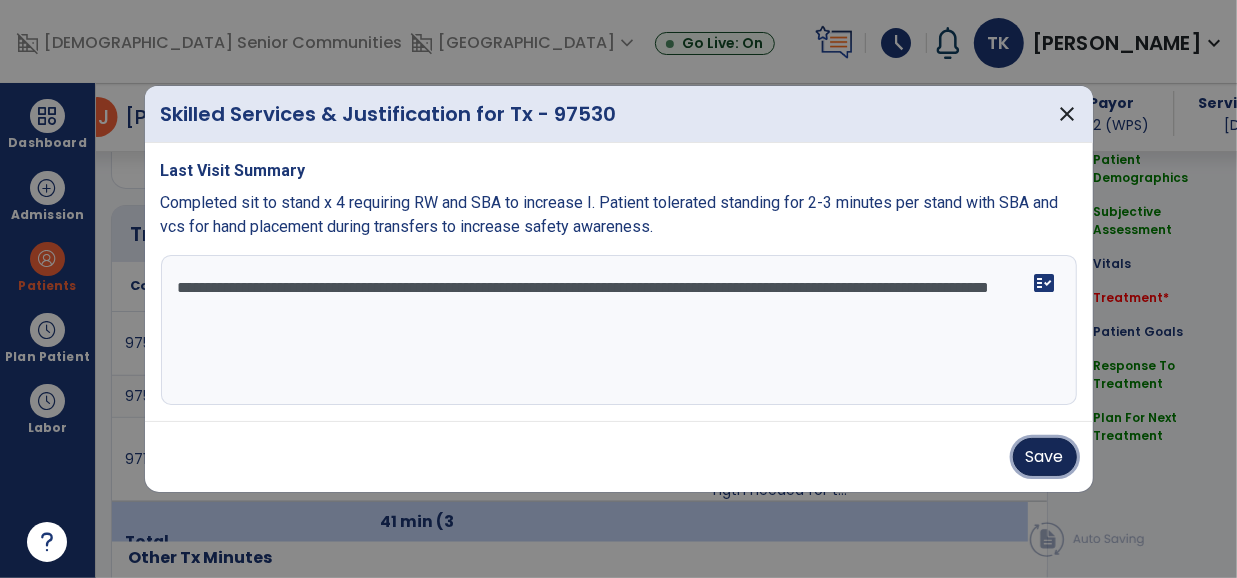 click on "Save" at bounding box center [1045, 457] 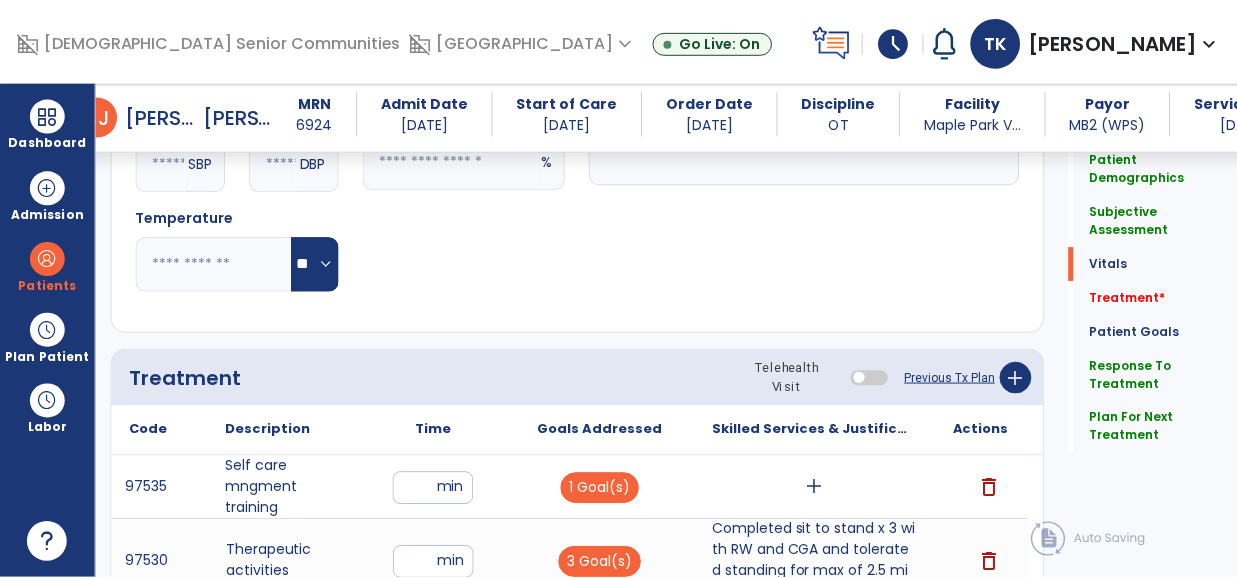 scroll, scrollTop: 1096, scrollLeft: 0, axis: vertical 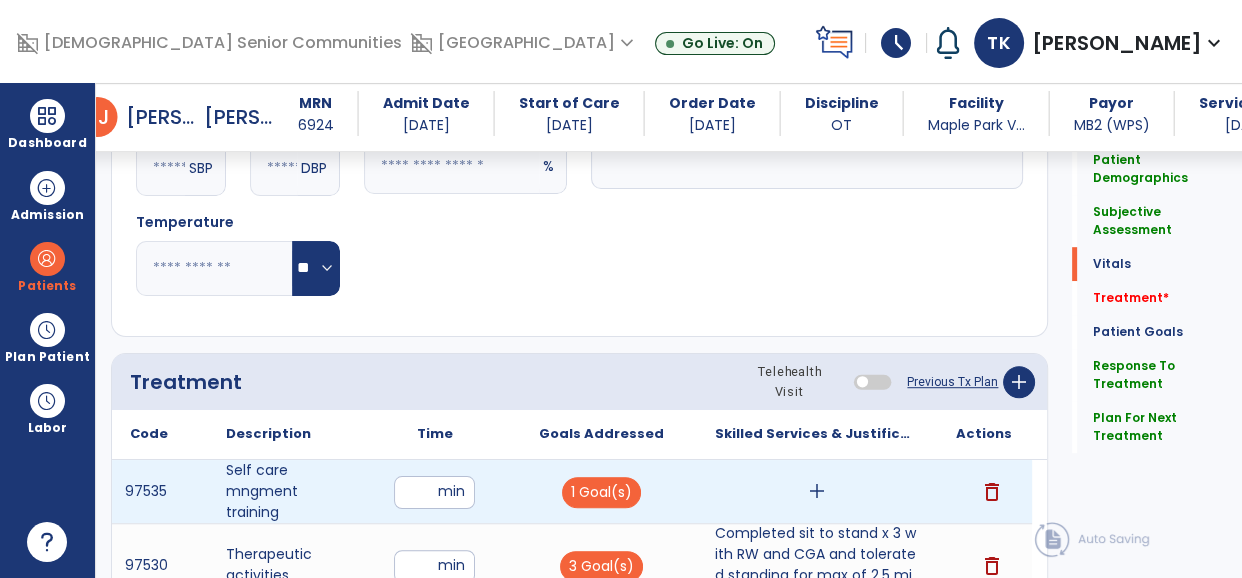 click on "add" at bounding box center (817, 491) 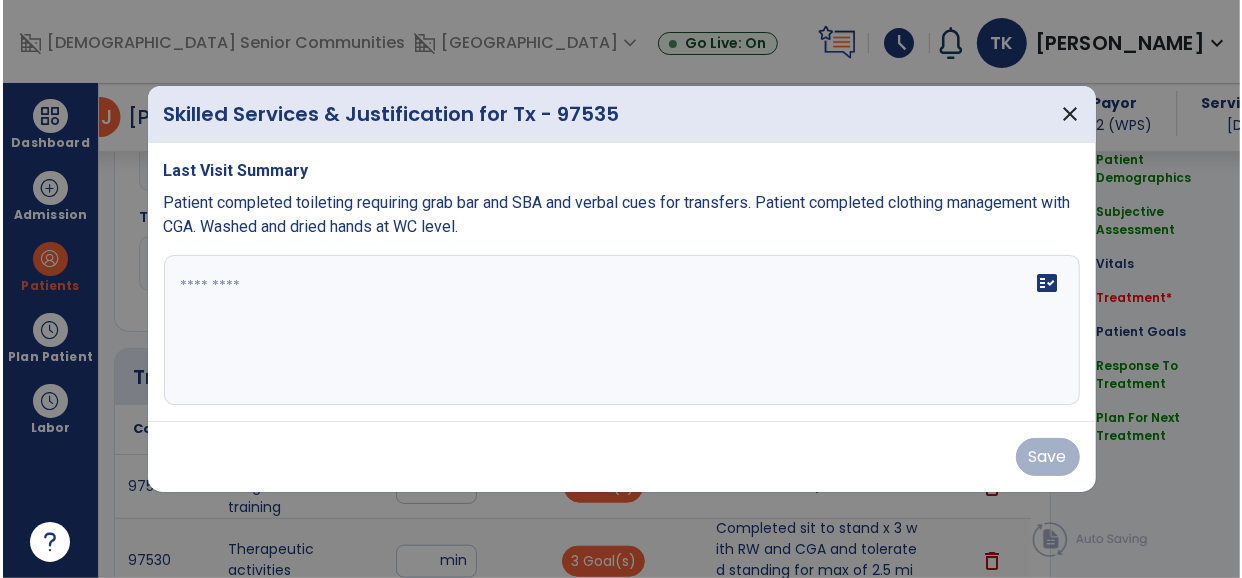 scroll, scrollTop: 1096, scrollLeft: 0, axis: vertical 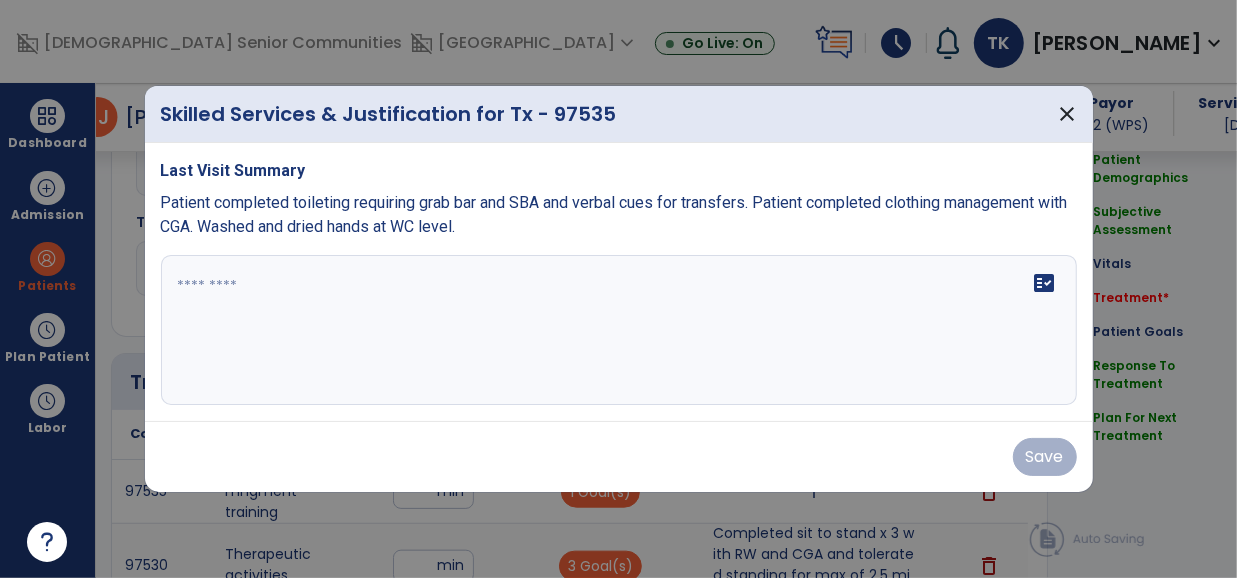click on "fact_check" at bounding box center [619, 330] 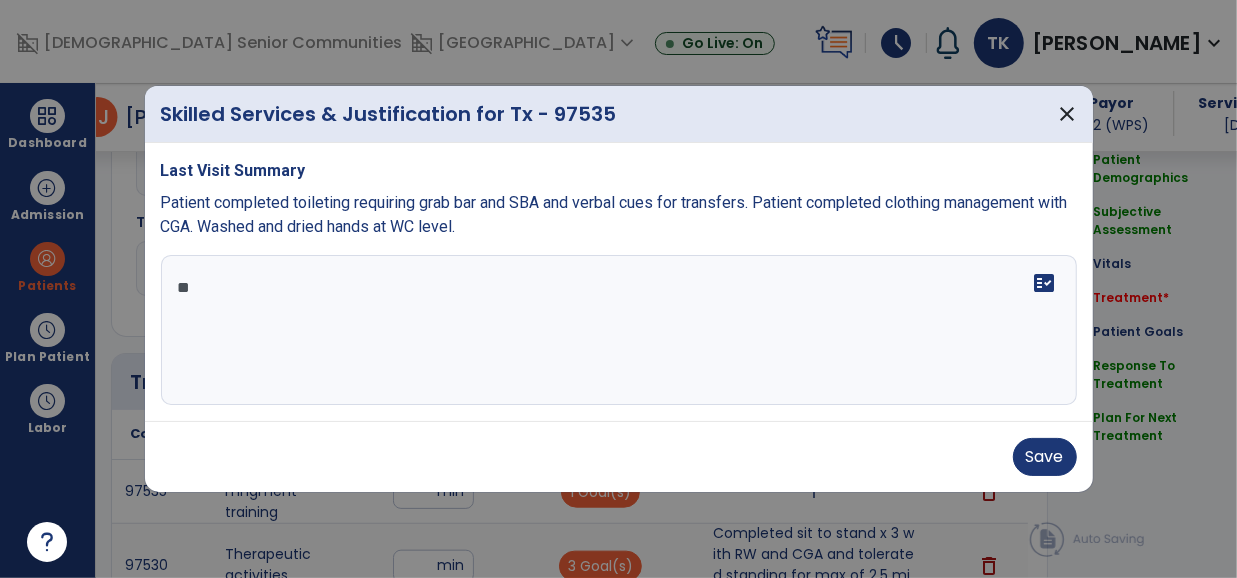 type on "*" 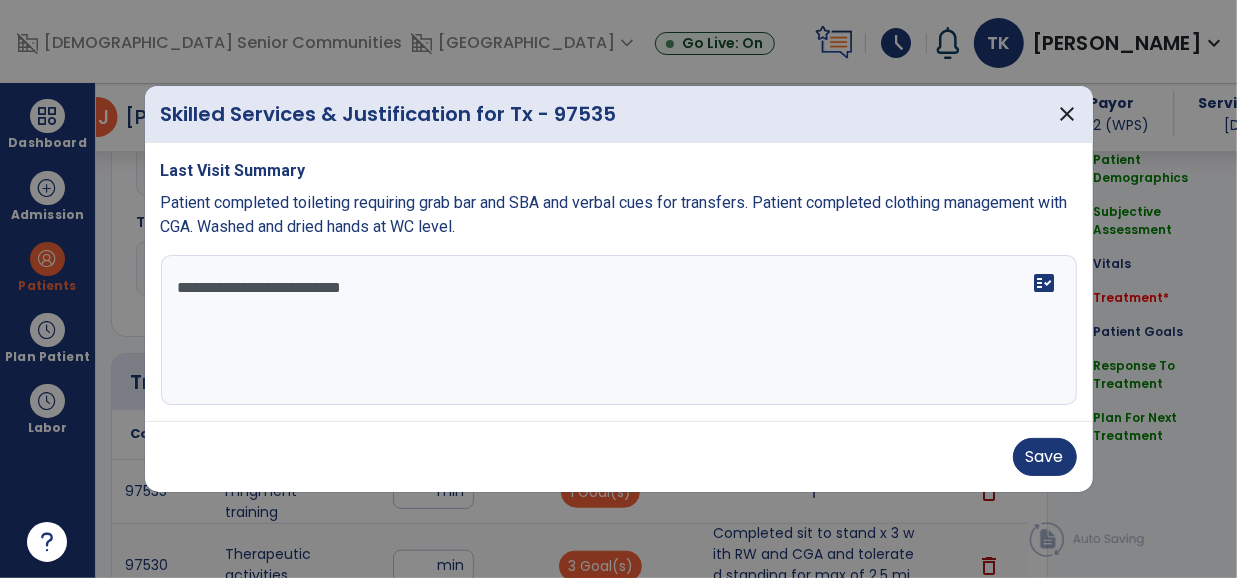 type on "**********" 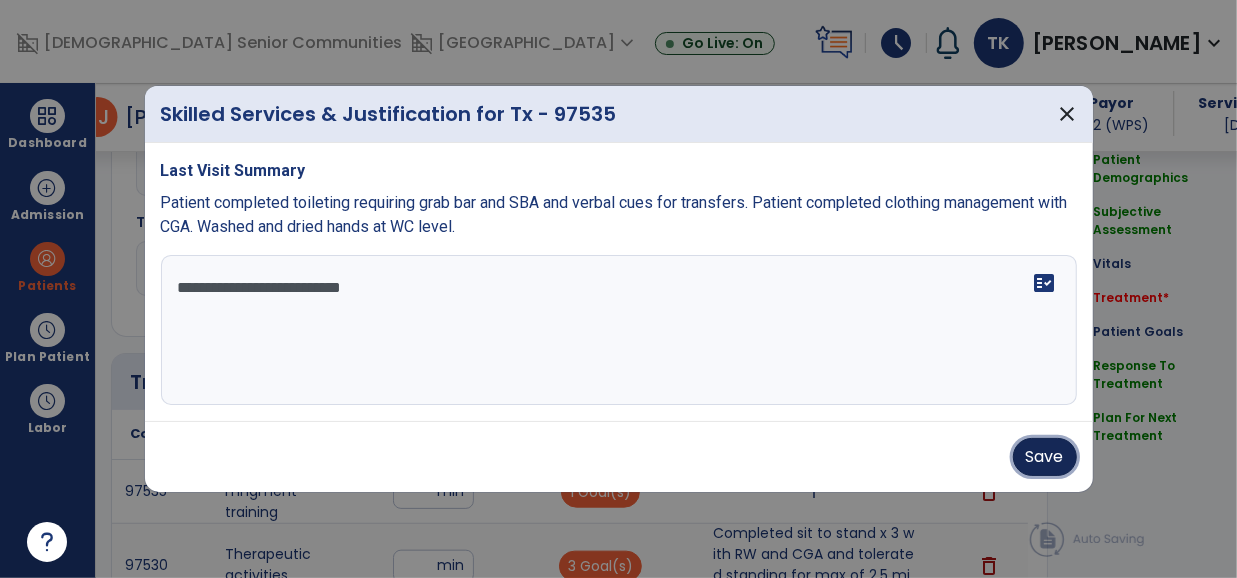 click on "Save" at bounding box center (1045, 457) 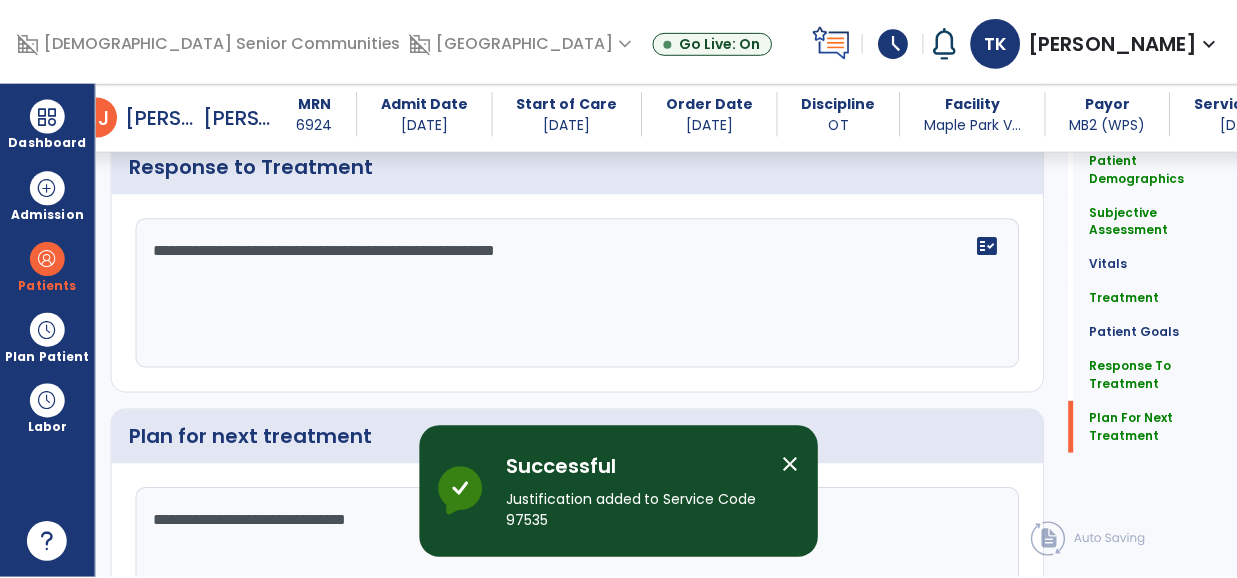 scroll, scrollTop: 3226, scrollLeft: 0, axis: vertical 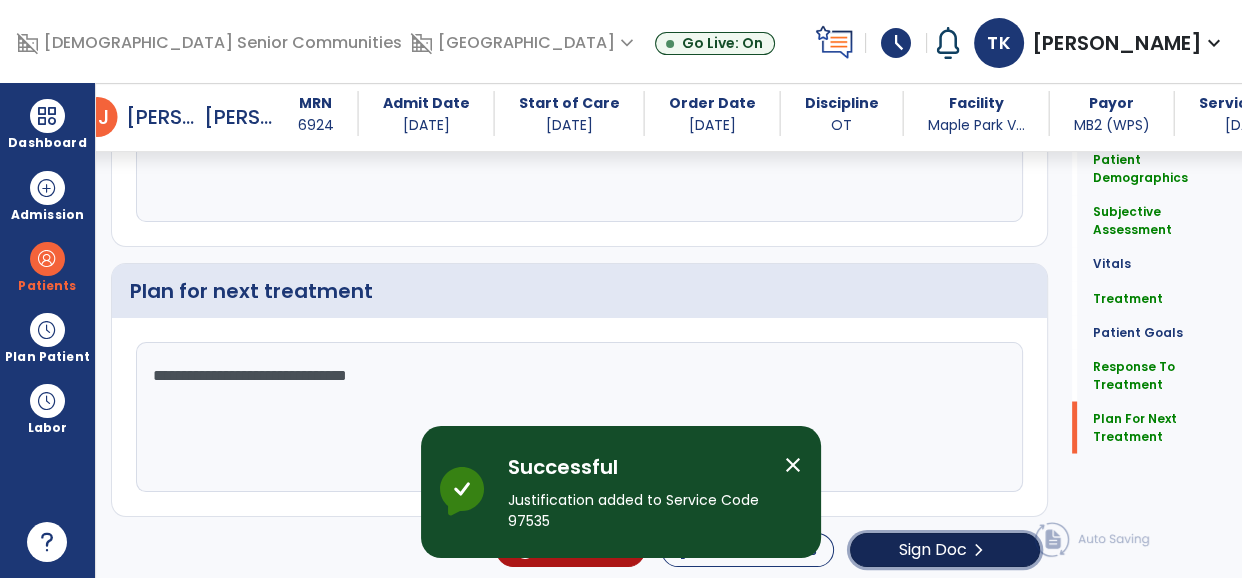 click on "Sign Doc" 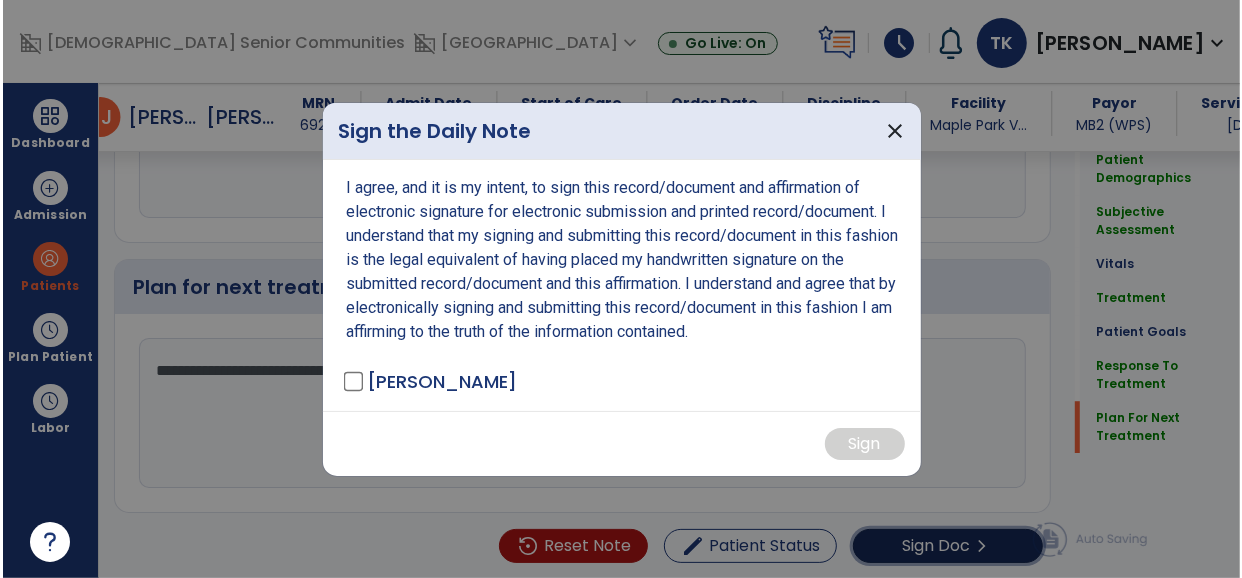 scroll, scrollTop: 3226, scrollLeft: 0, axis: vertical 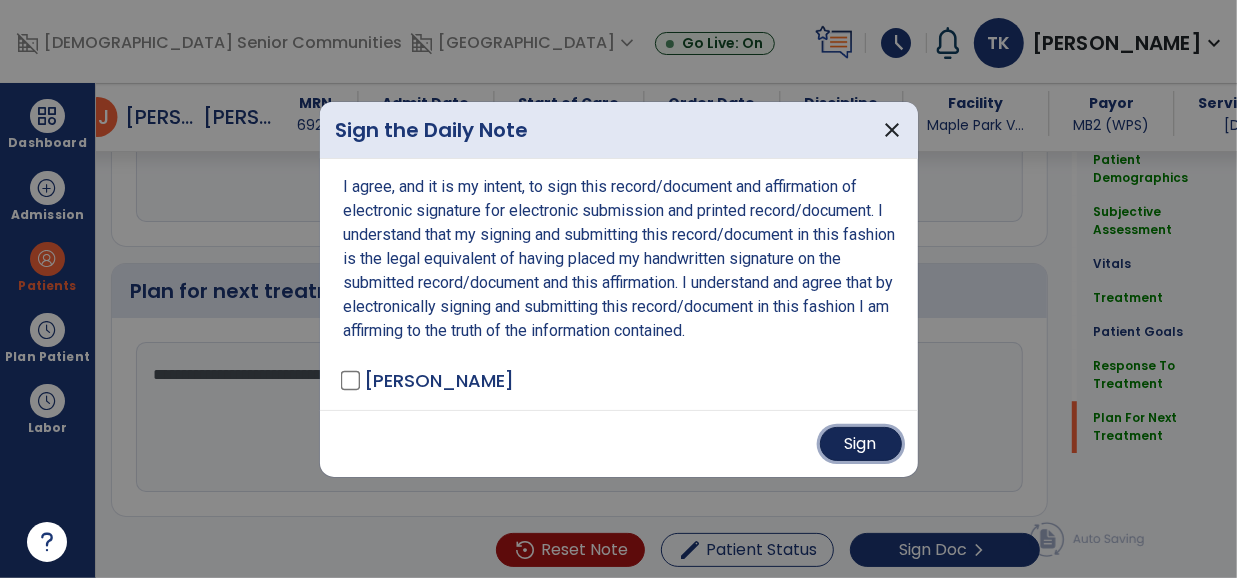 click on "Sign" at bounding box center [861, 444] 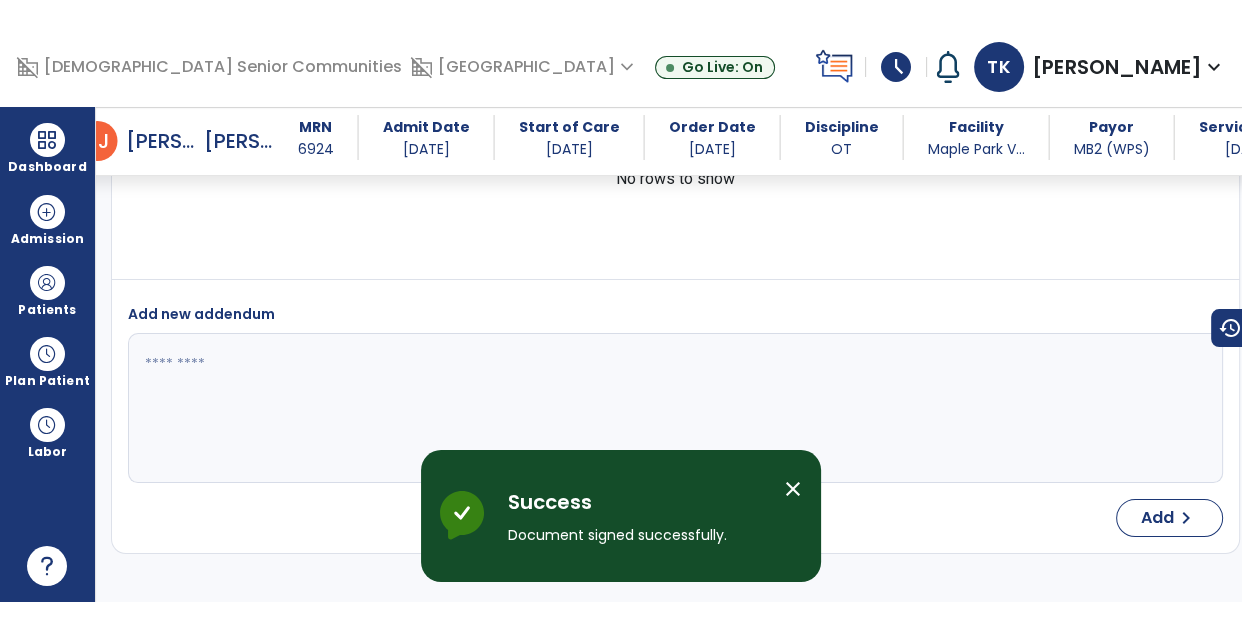 scroll, scrollTop: 4810, scrollLeft: 0, axis: vertical 